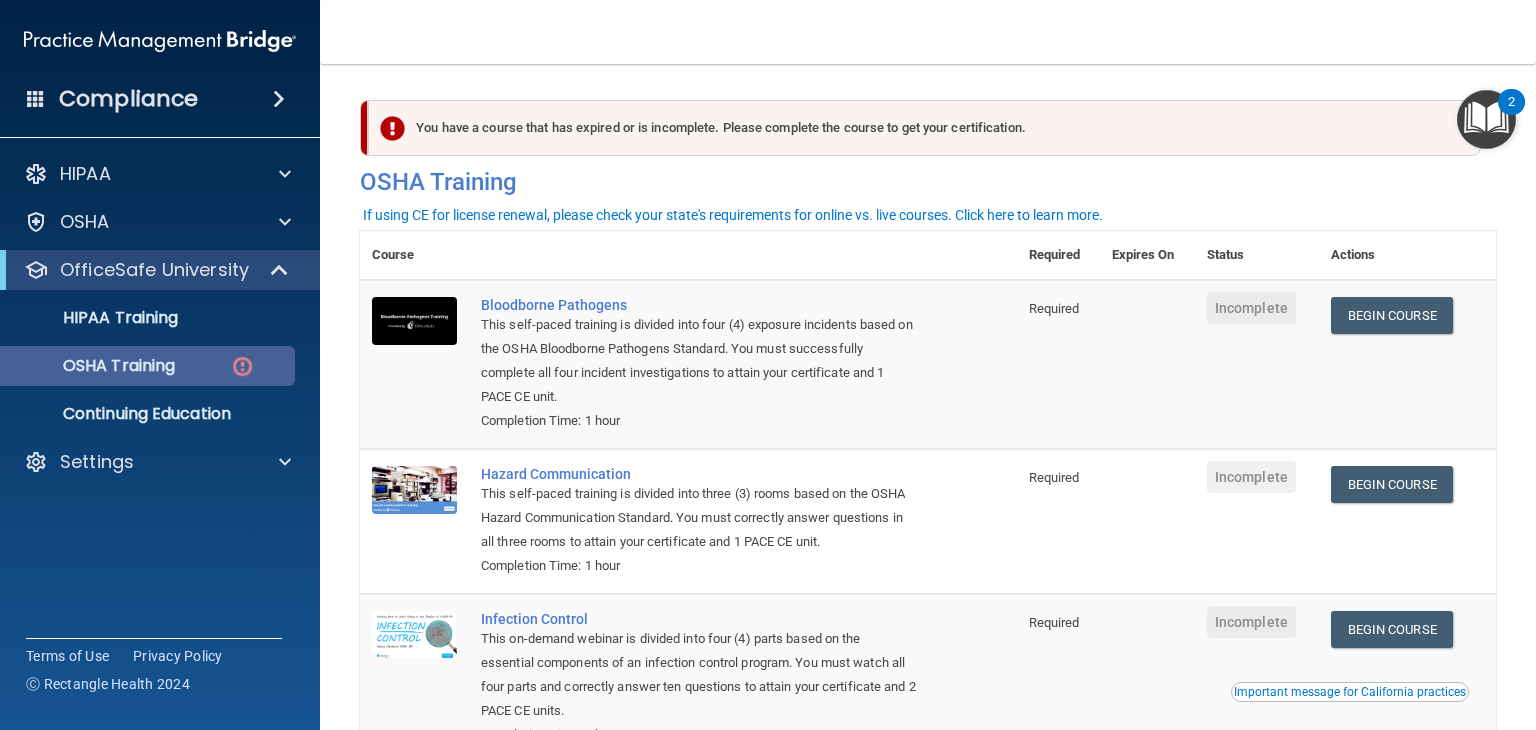 scroll, scrollTop: 0, scrollLeft: 0, axis: both 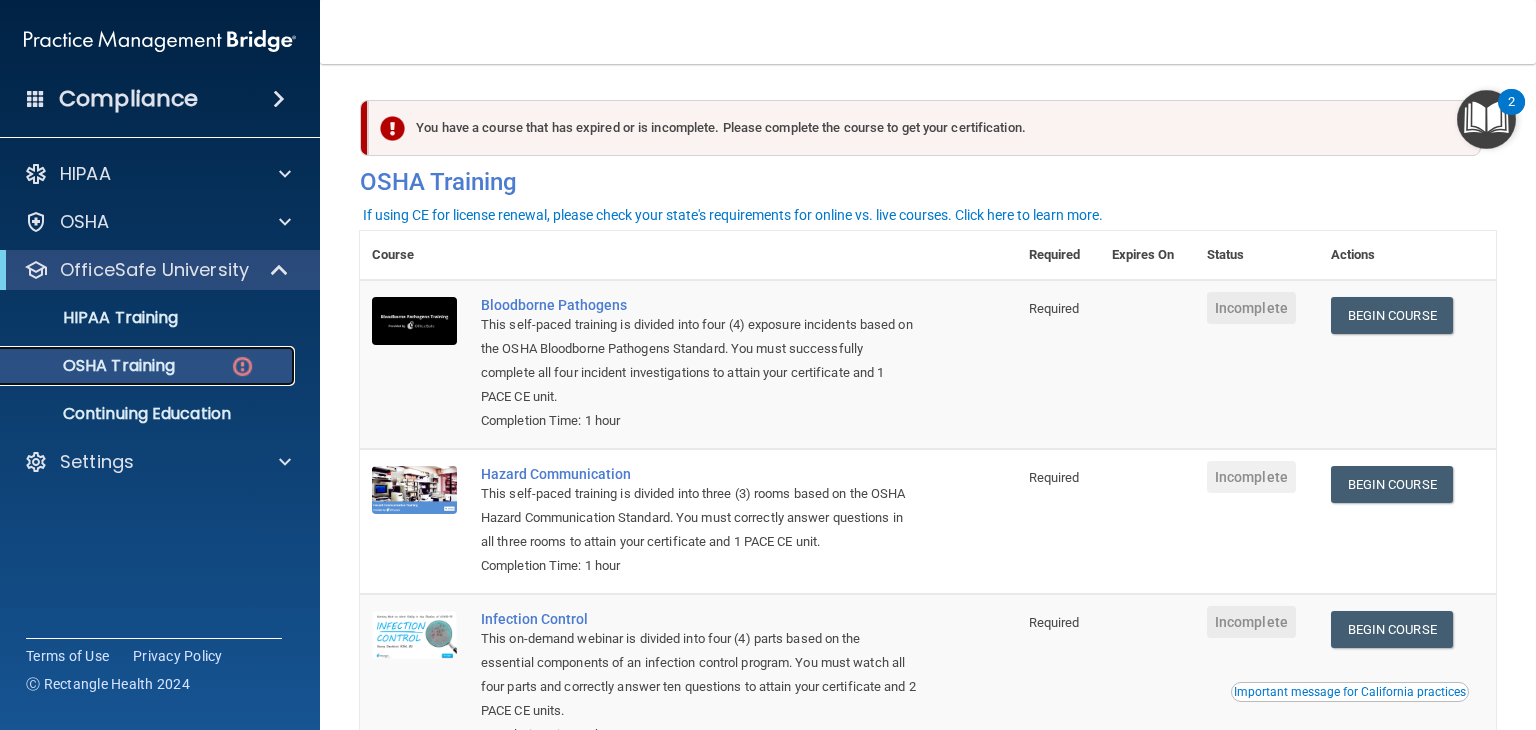 click on "OSHA Training" at bounding box center [94, 366] 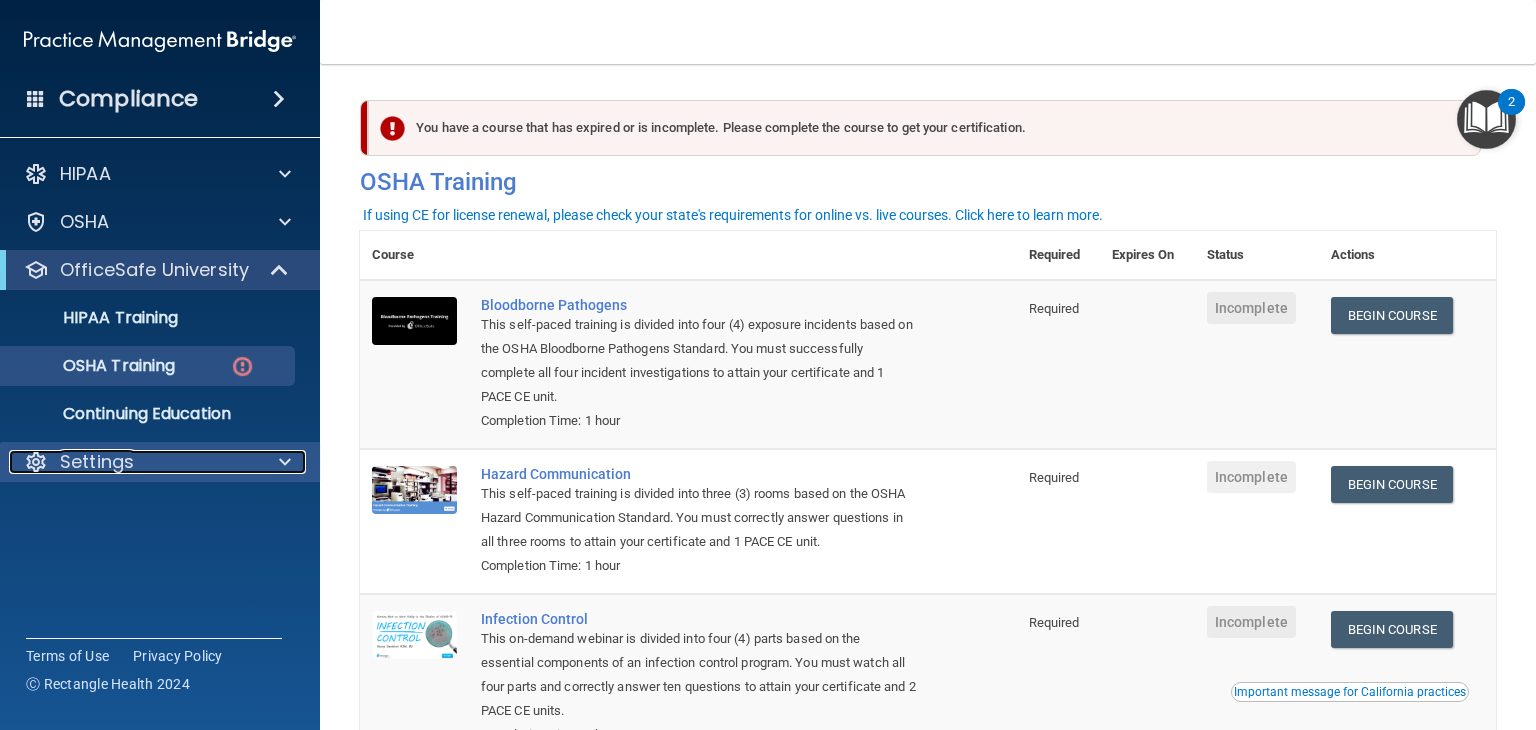 click at bounding box center (285, 462) 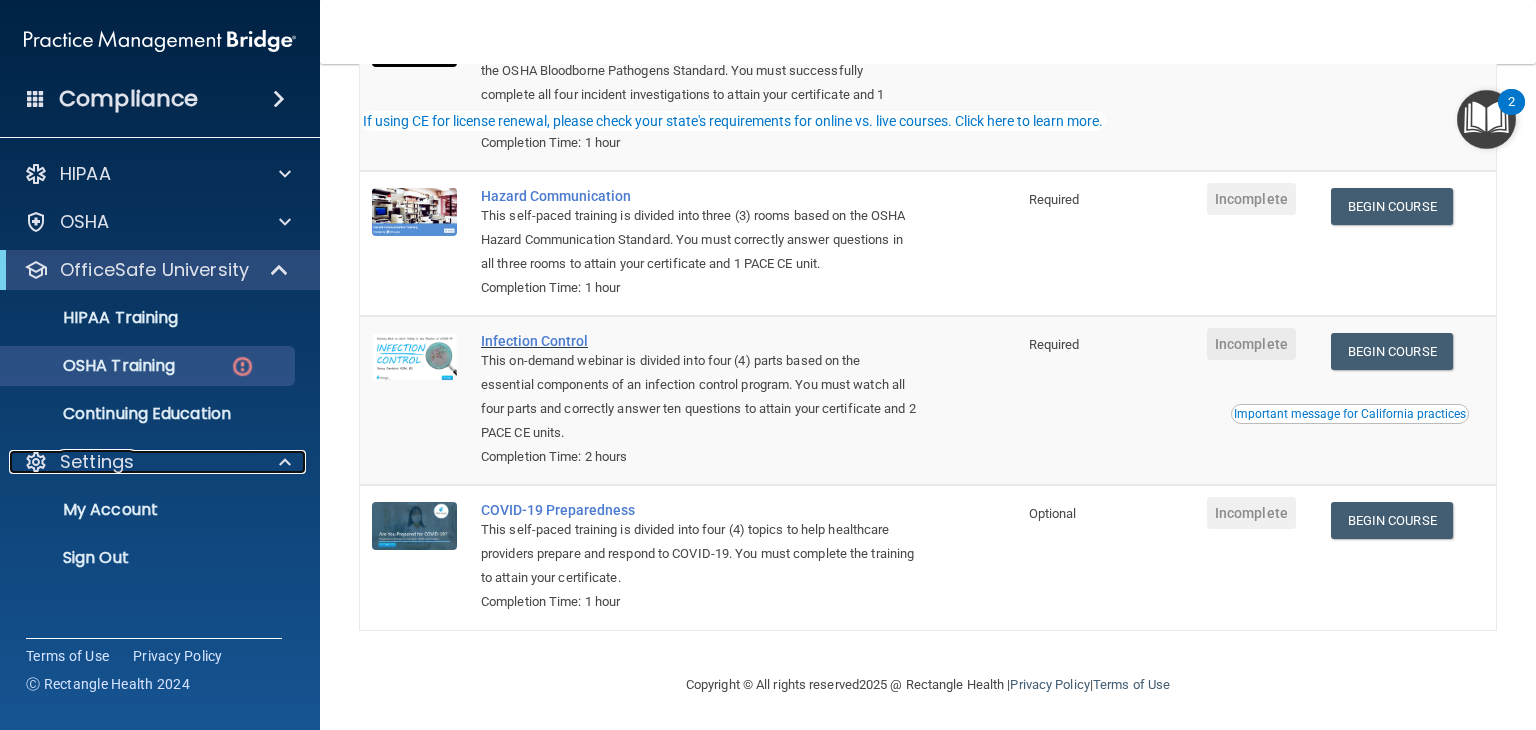 scroll, scrollTop: 284, scrollLeft: 0, axis: vertical 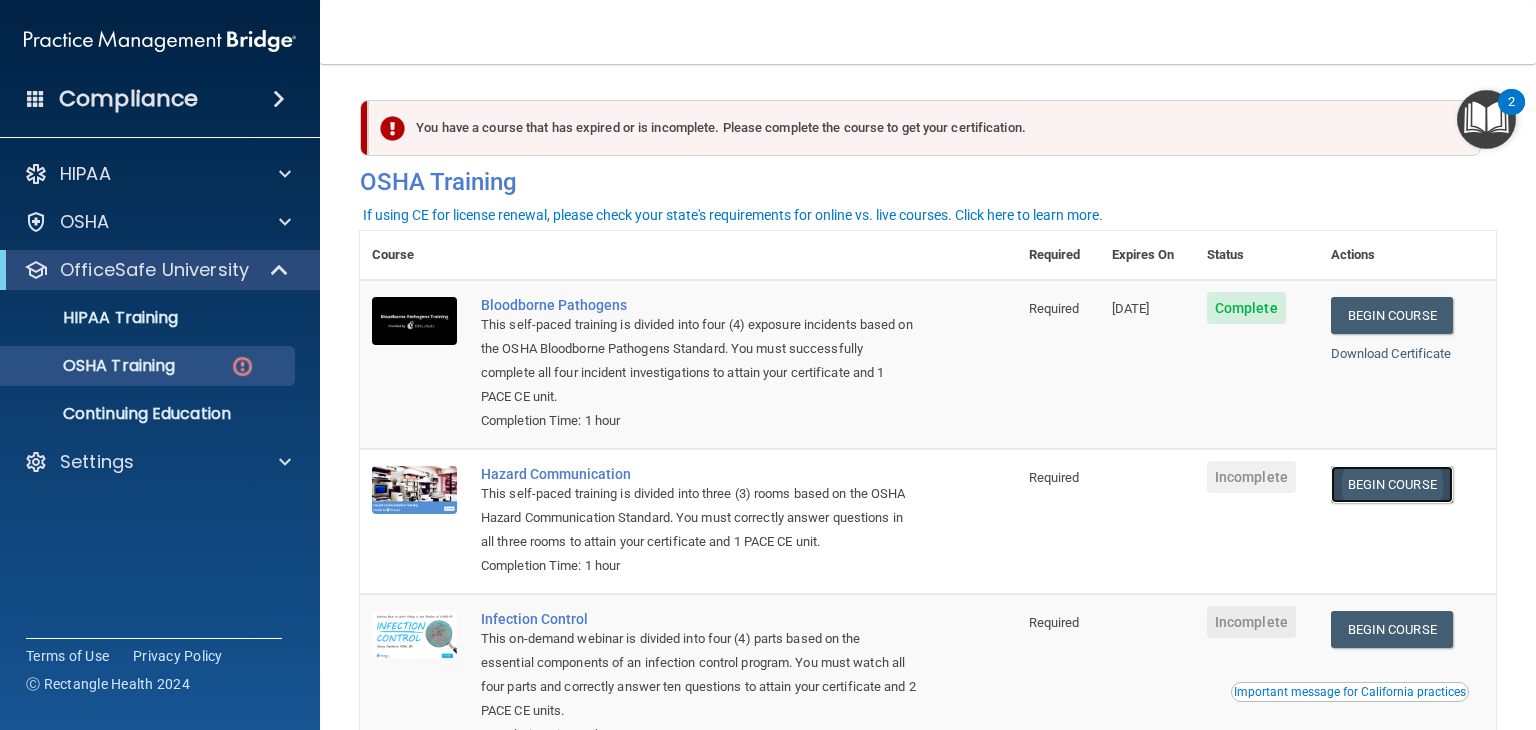 click on "Begin Course" at bounding box center (1392, 484) 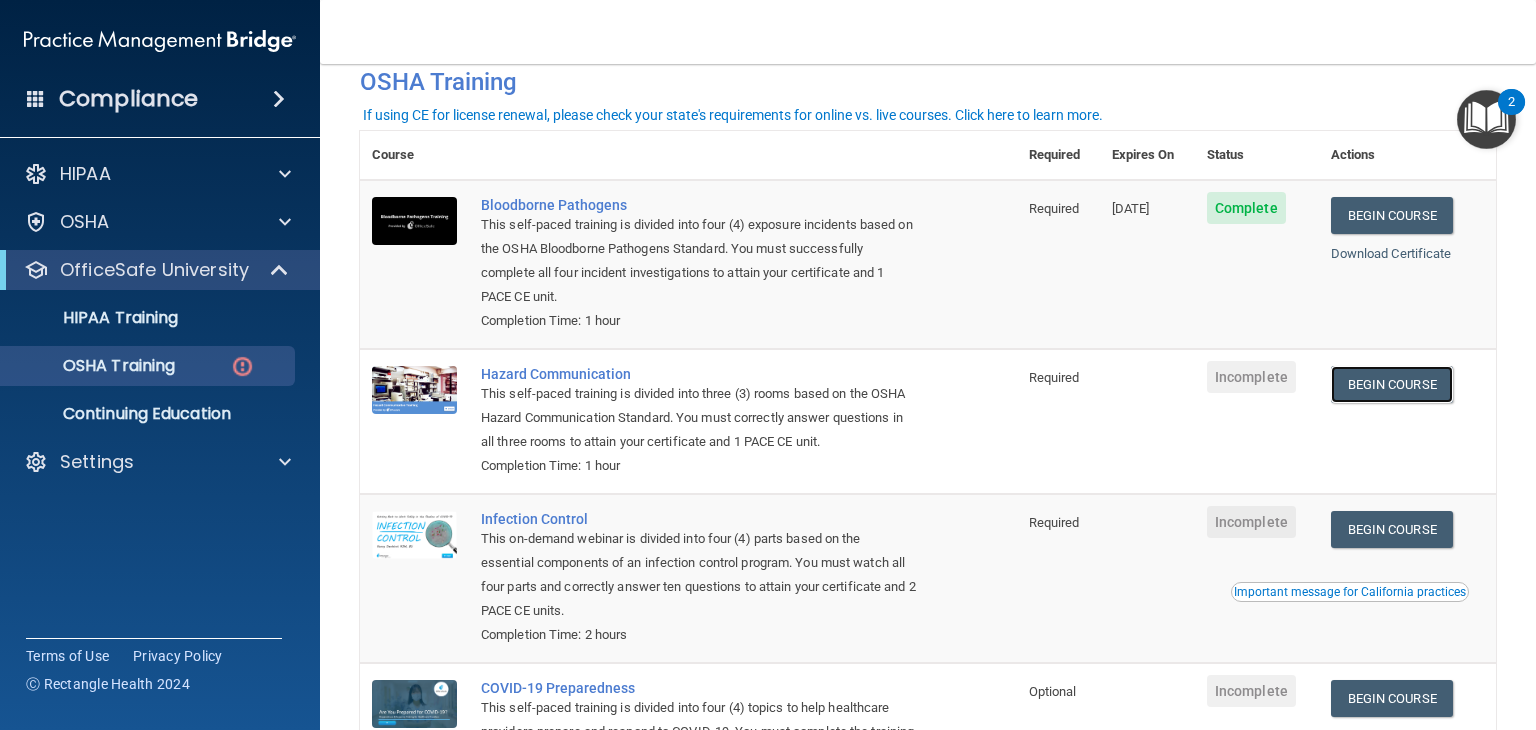 scroll, scrollTop: 0, scrollLeft: 0, axis: both 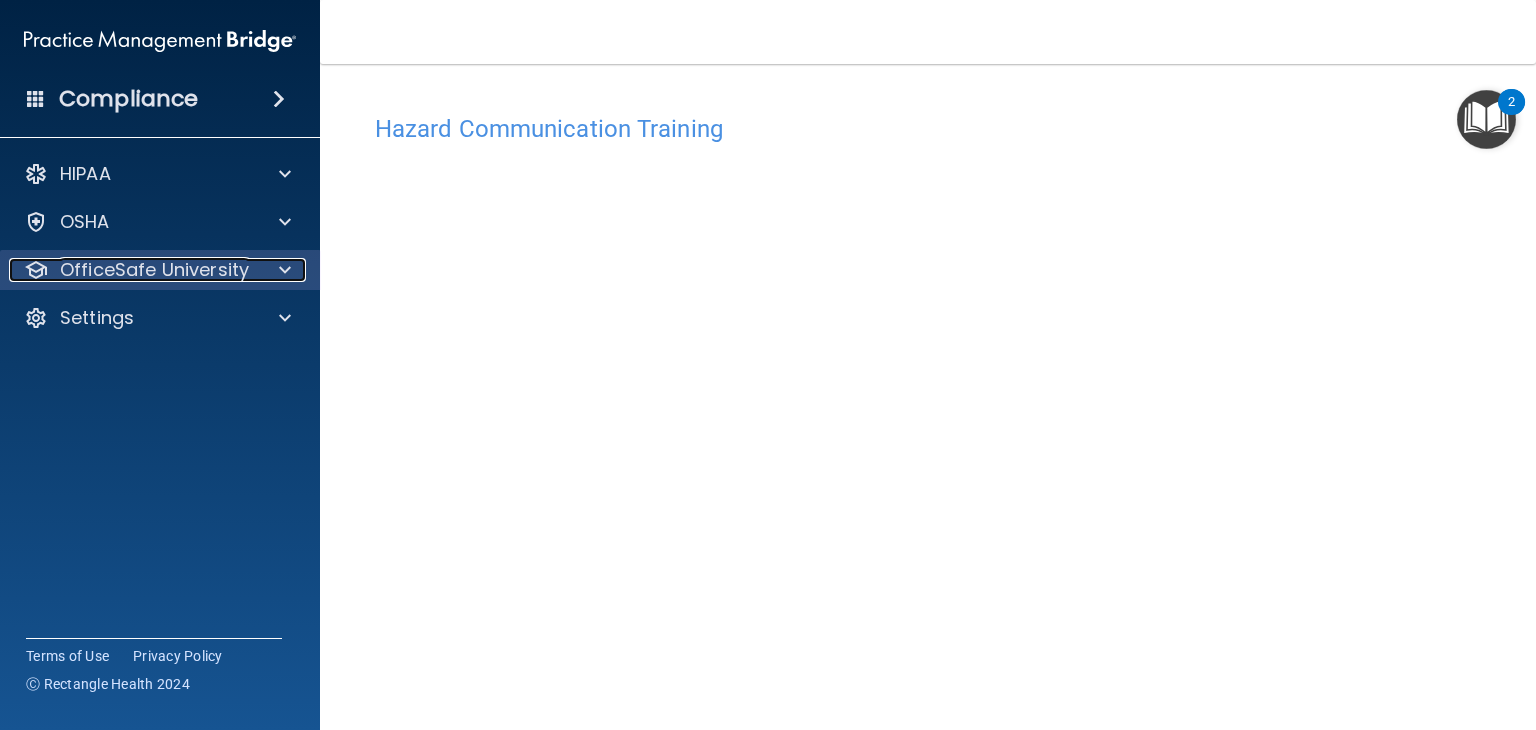 click on "OfficeSafe University" at bounding box center [154, 270] 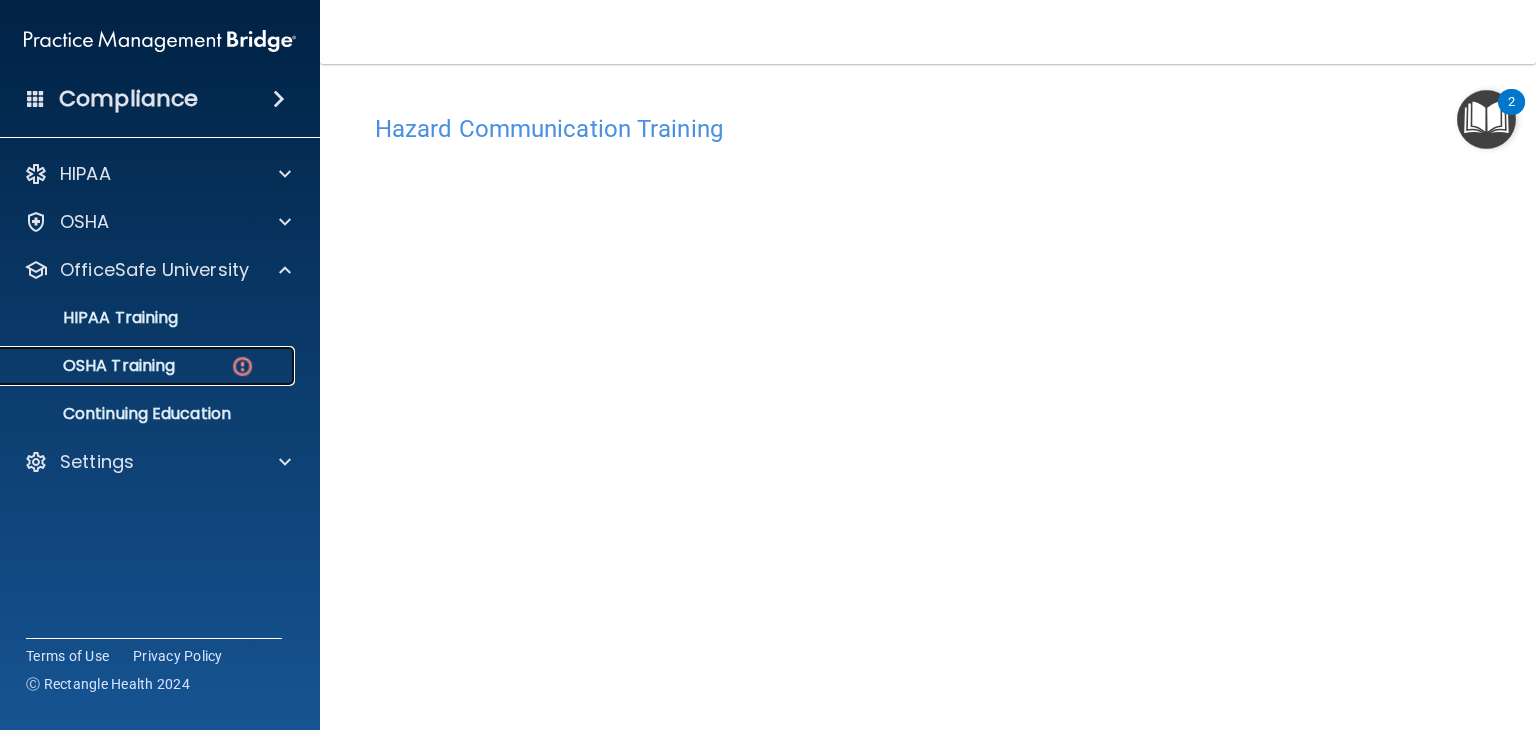 click on "OSHA Training" at bounding box center (149, 366) 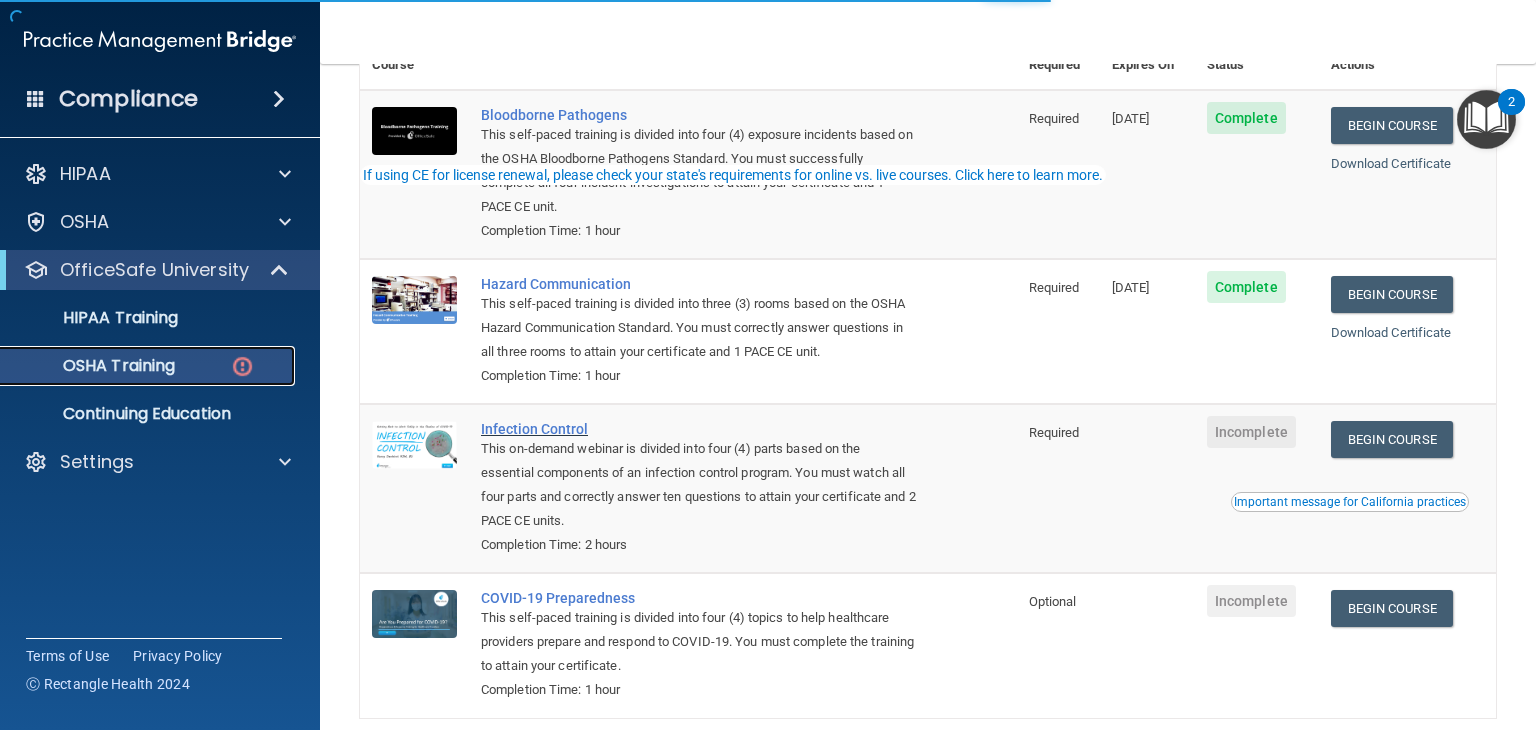scroll, scrollTop: 200, scrollLeft: 0, axis: vertical 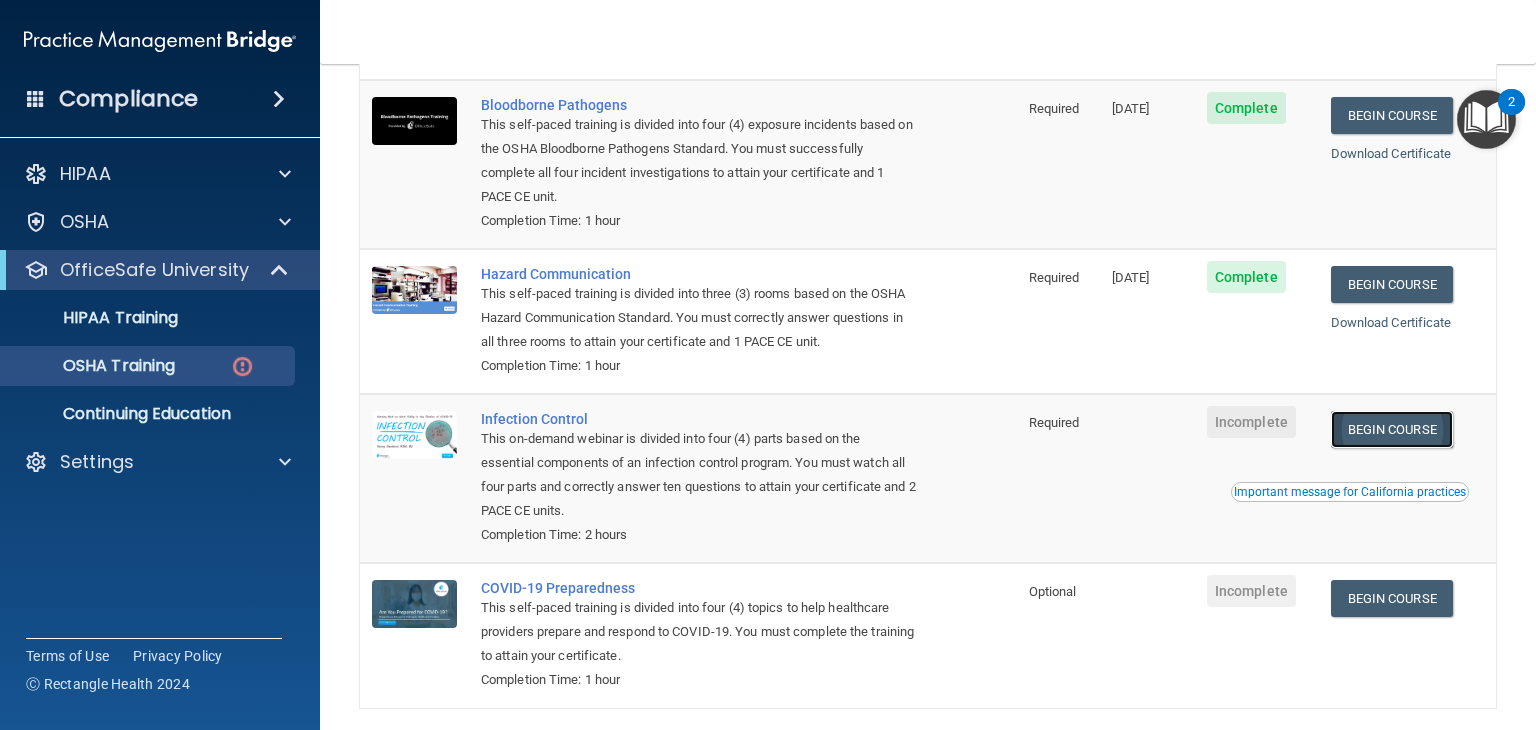 click on "Begin Course" at bounding box center [1392, 429] 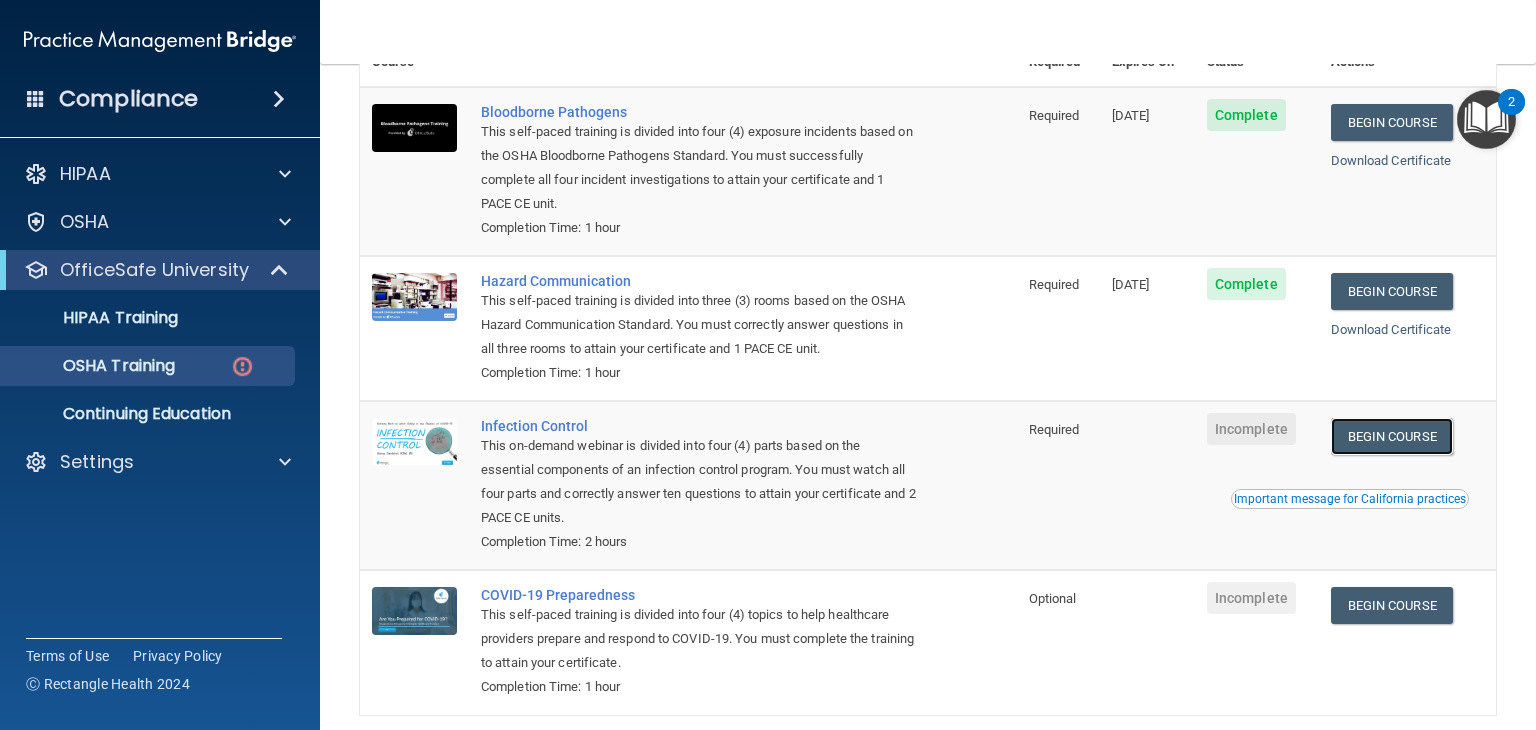 scroll, scrollTop: 0, scrollLeft: 0, axis: both 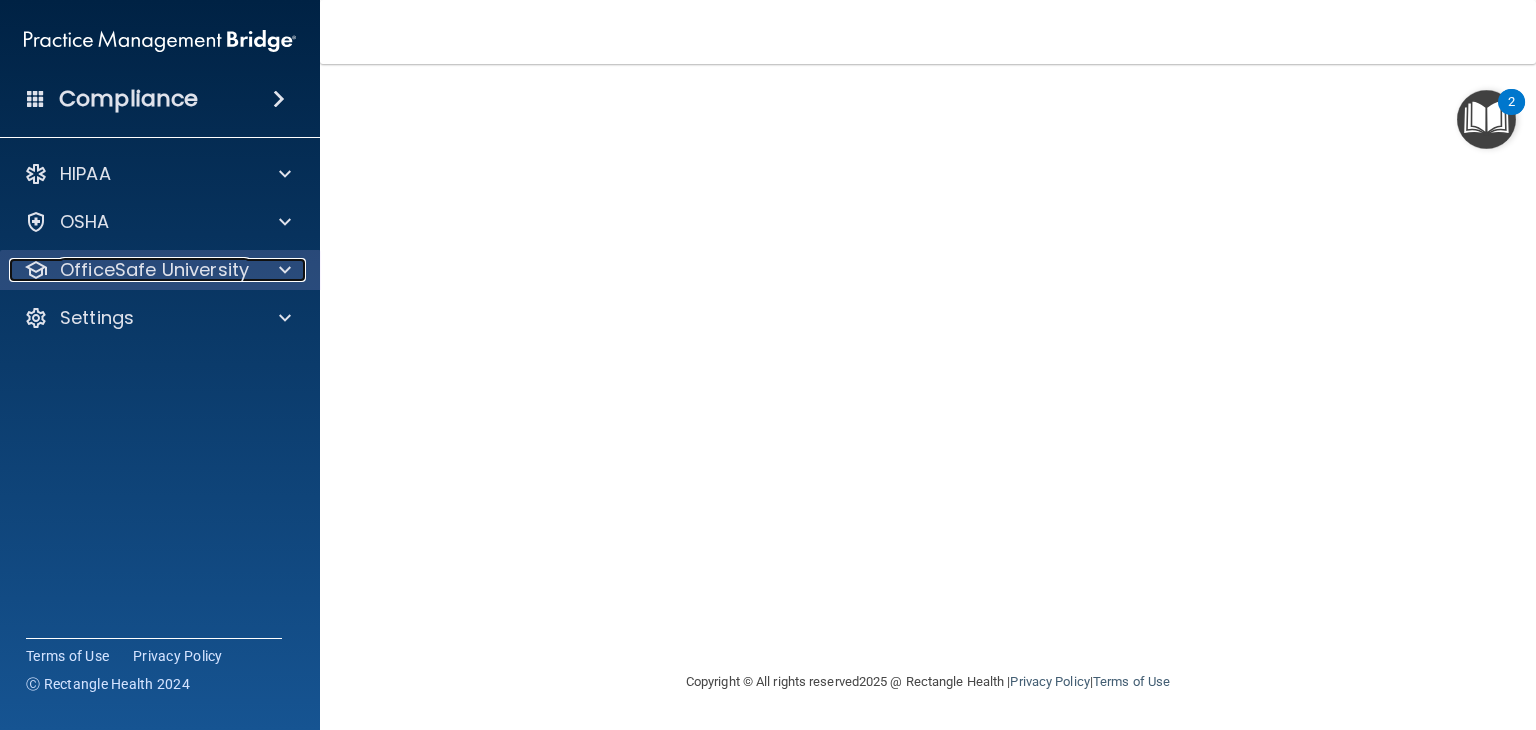 click at bounding box center [282, 270] 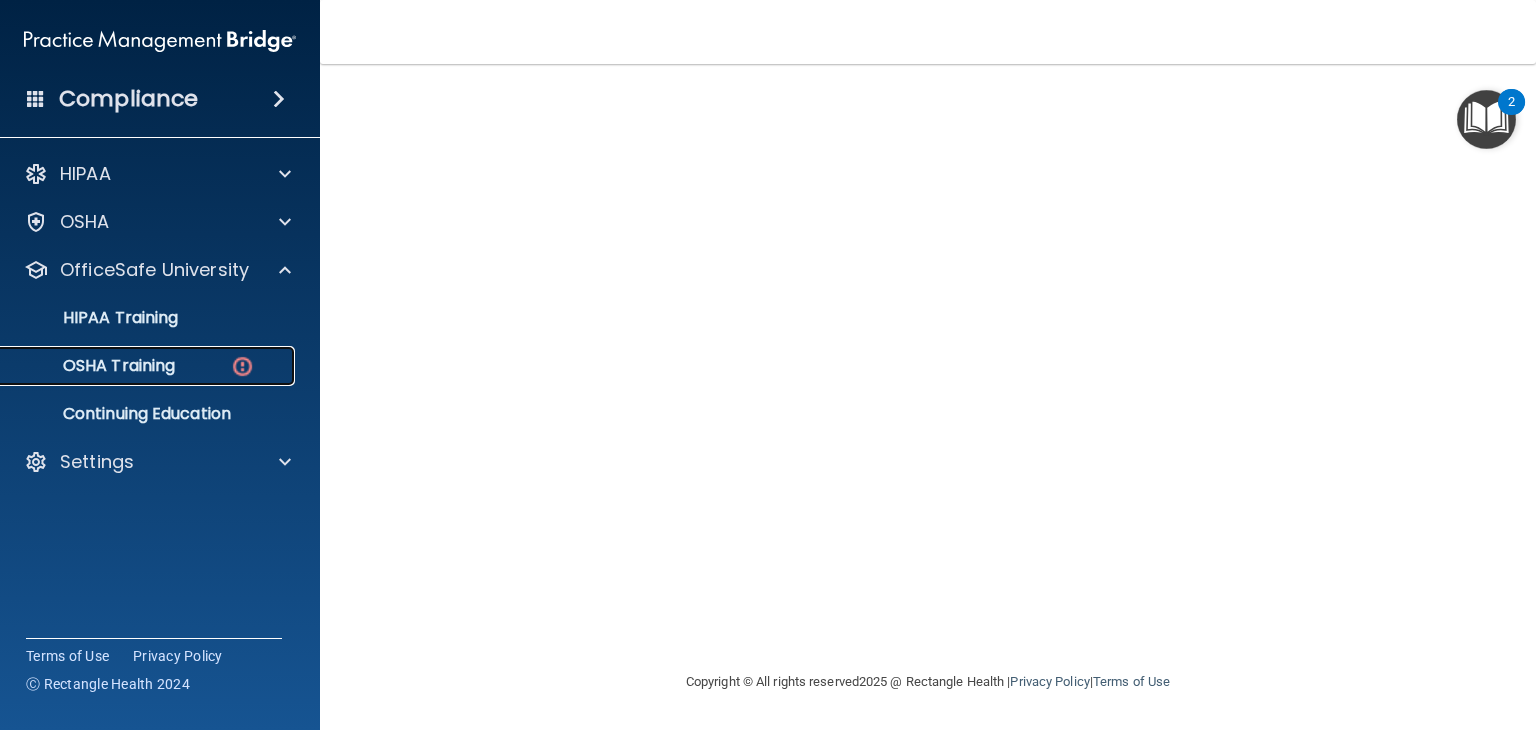 click at bounding box center (242, 366) 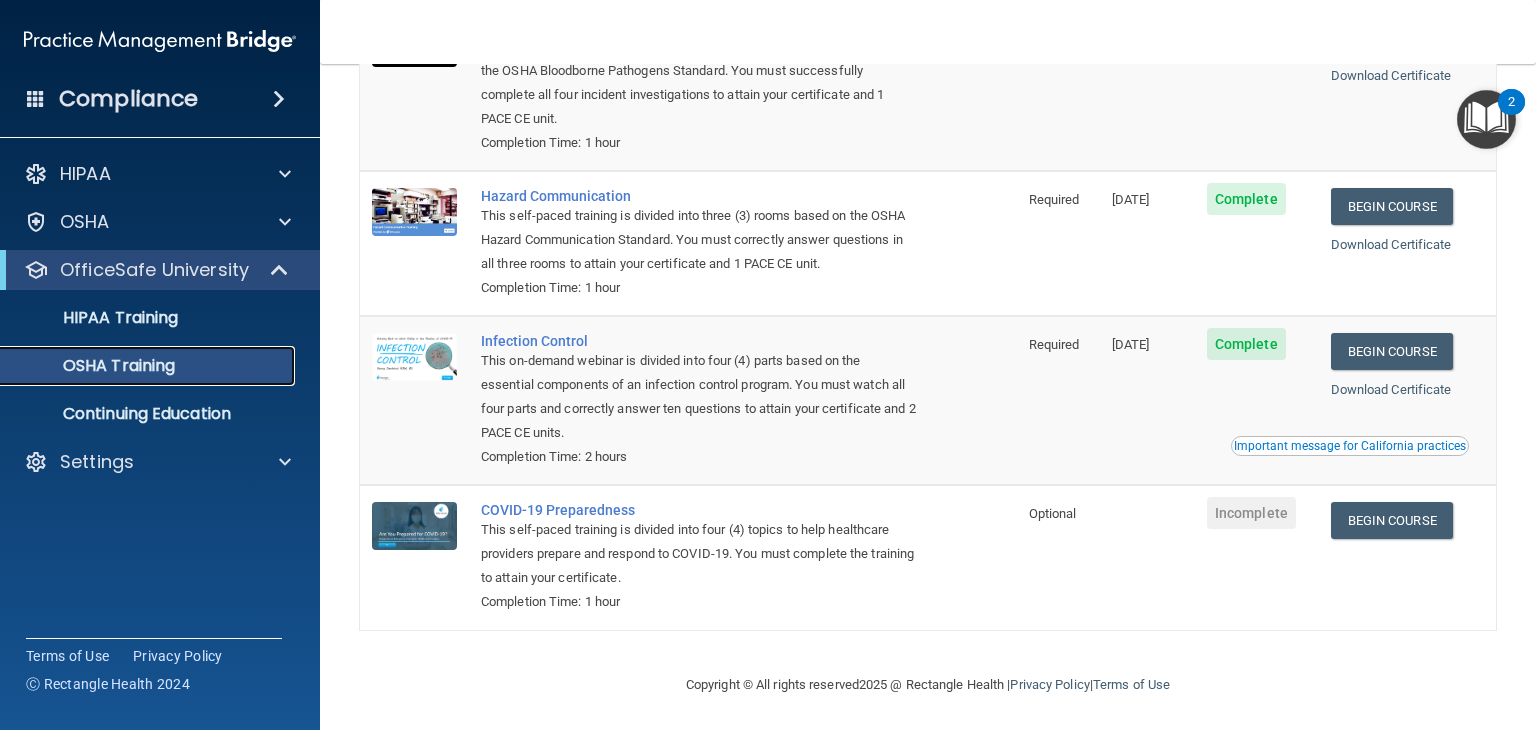 scroll, scrollTop: 252, scrollLeft: 0, axis: vertical 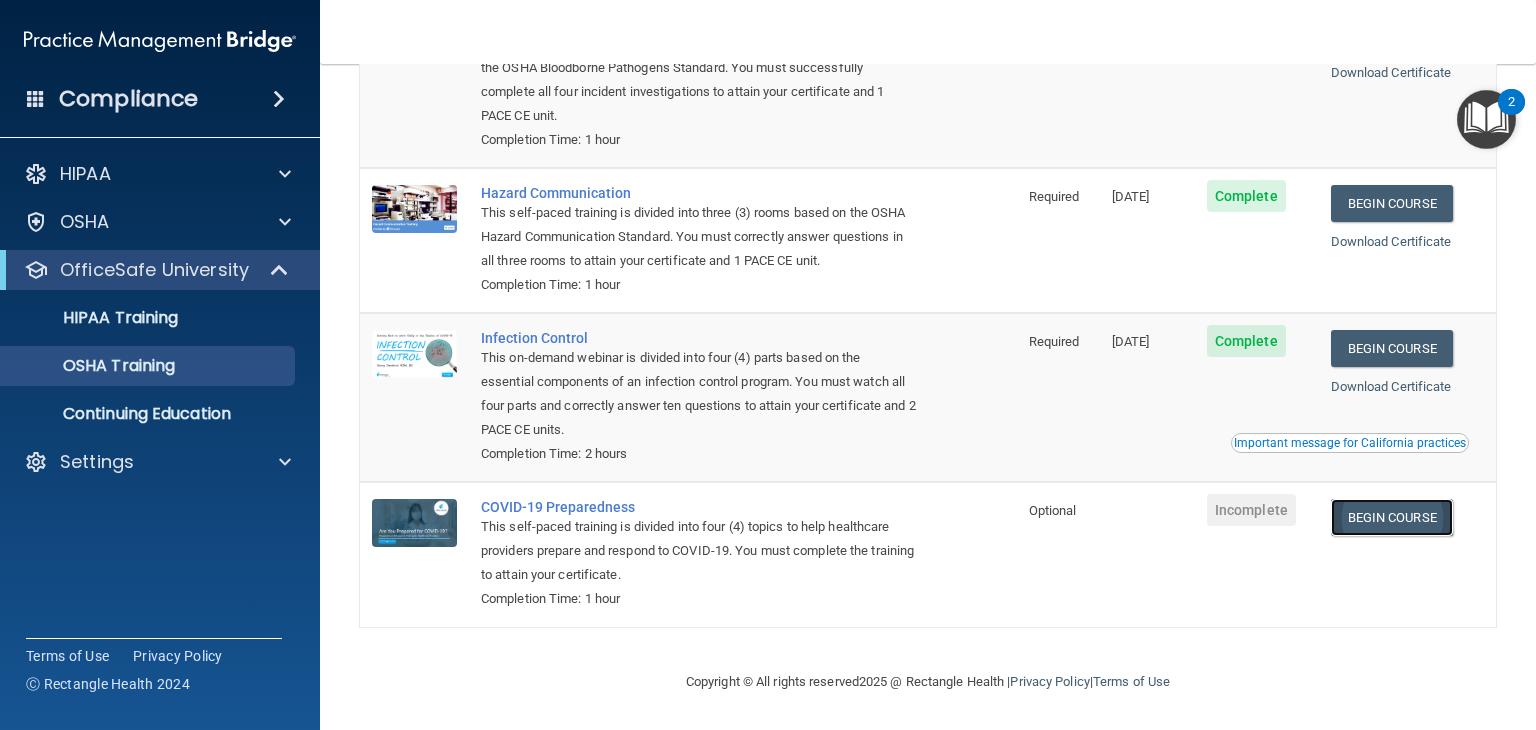 click on "Begin Course" at bounding box center (1392, 517) 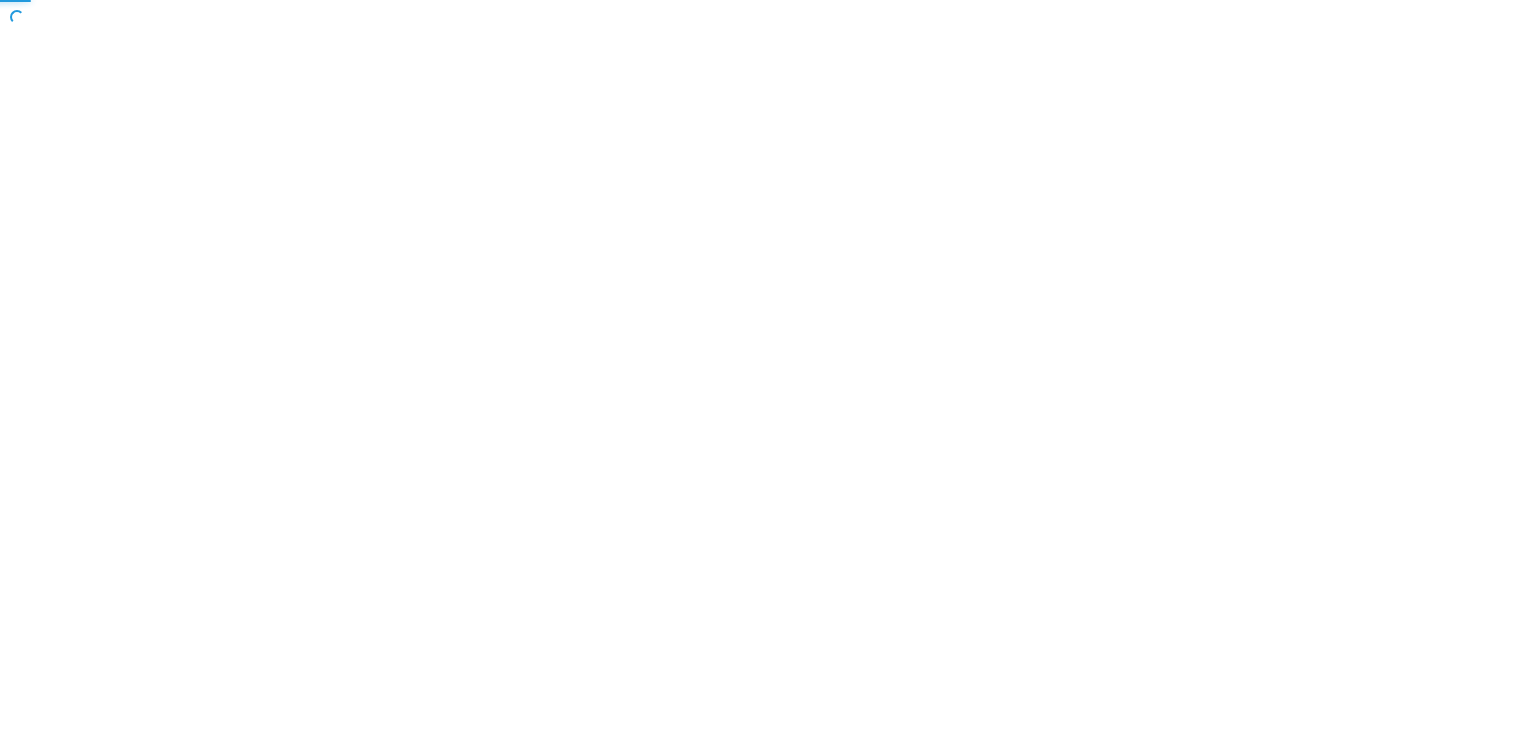 scroll, scrollTop: 0, scrollLeft: 0, axis: both 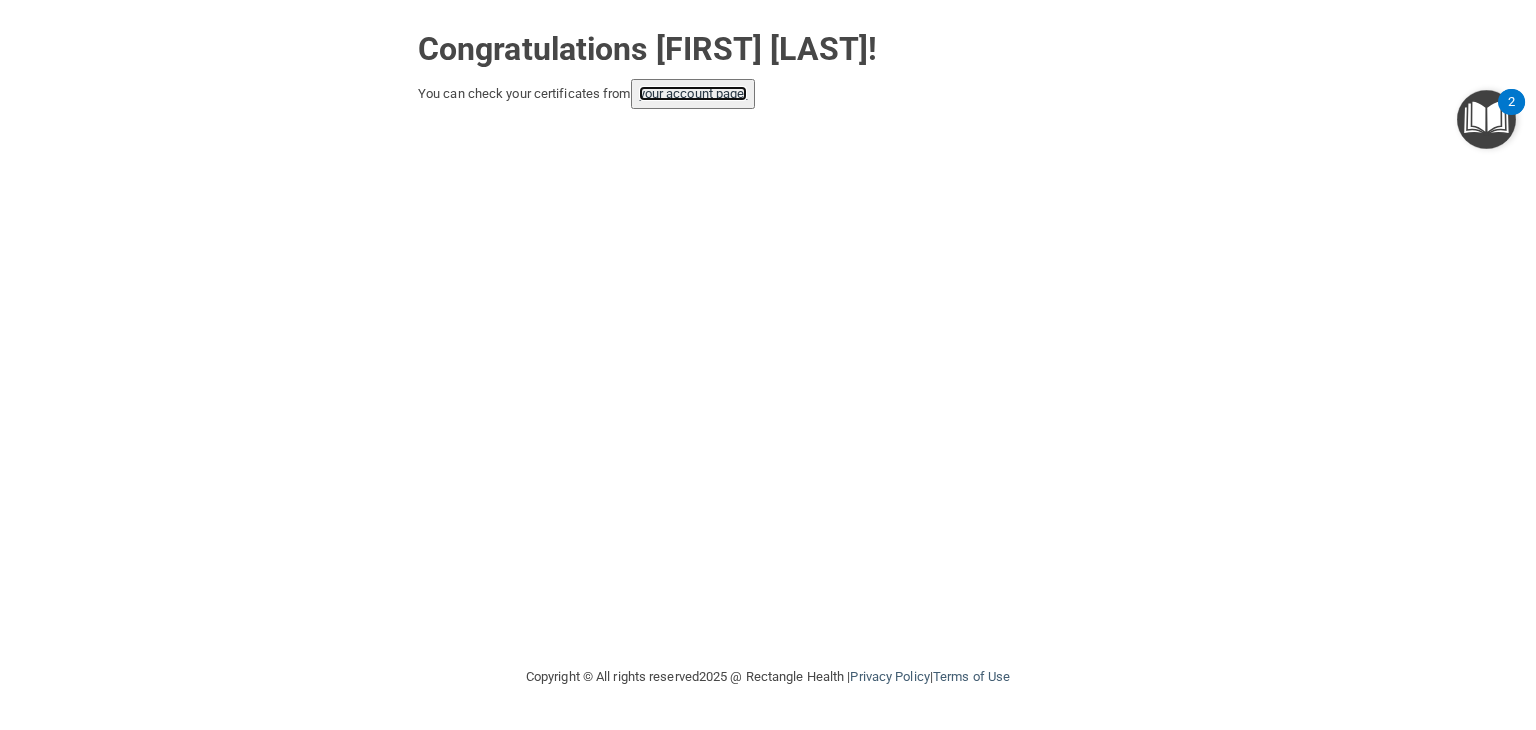 click on "your account page!" at bounding box center [693, 93] 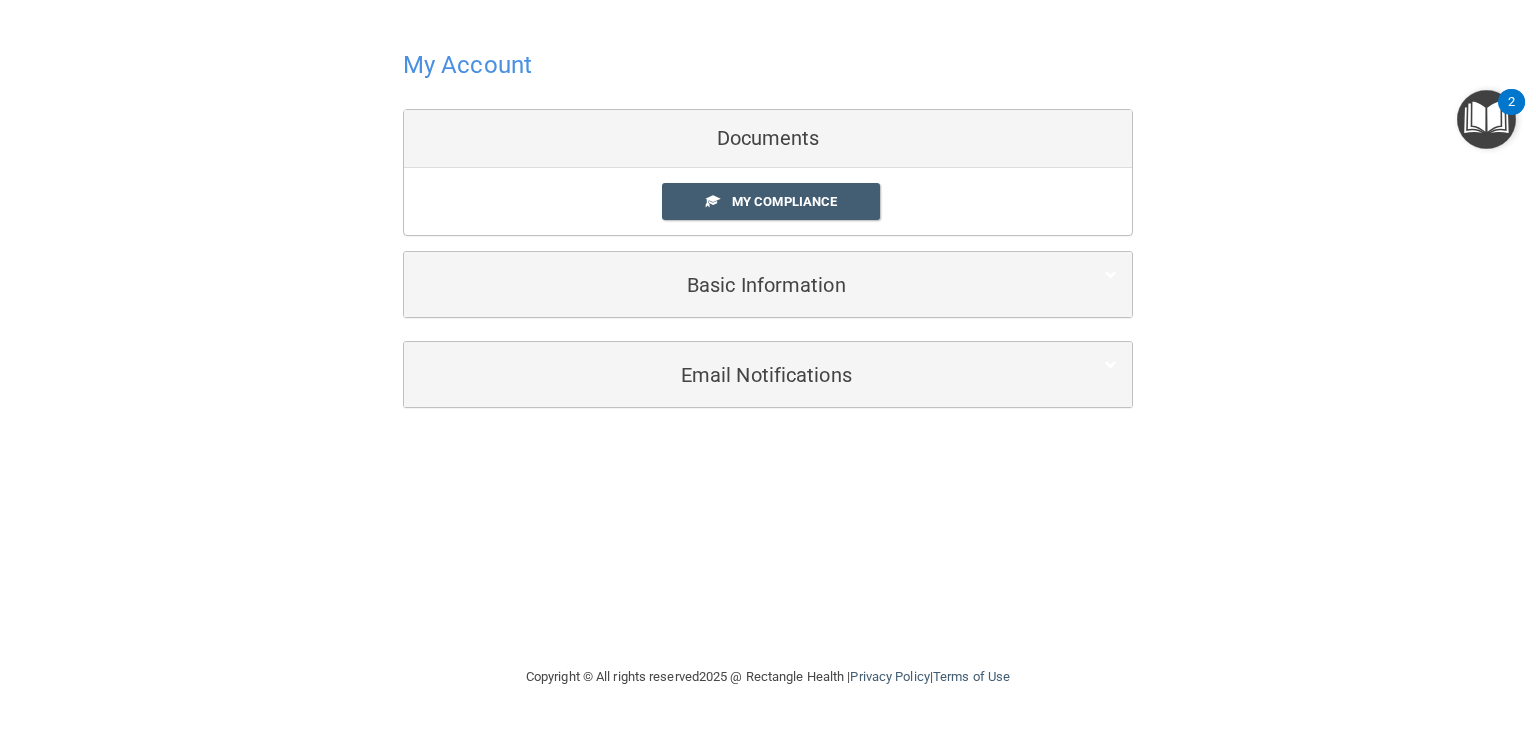 click on "My Account" at bounding box center (467, 65) 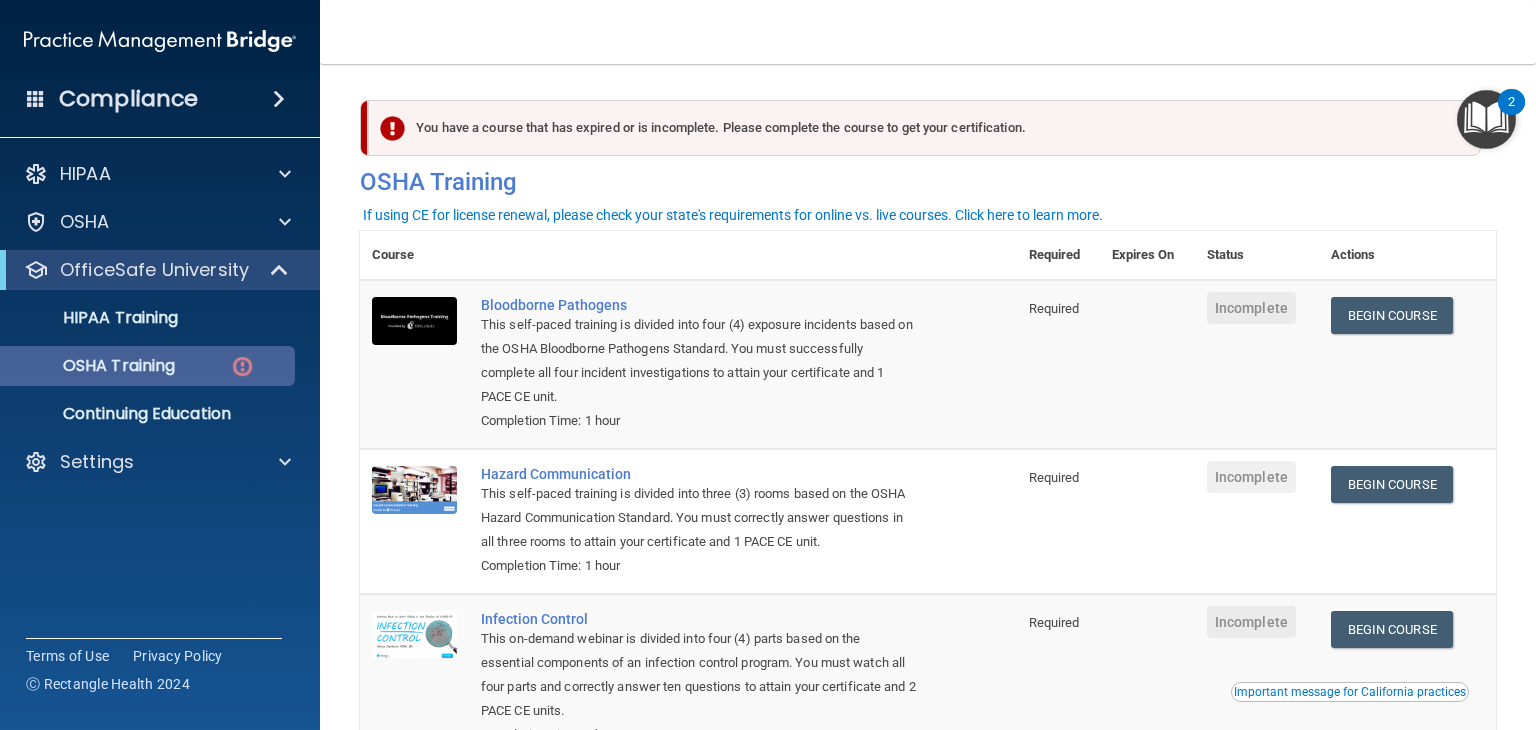 scroll, scrollTop: 0, scrollLeft: 0, axis: both 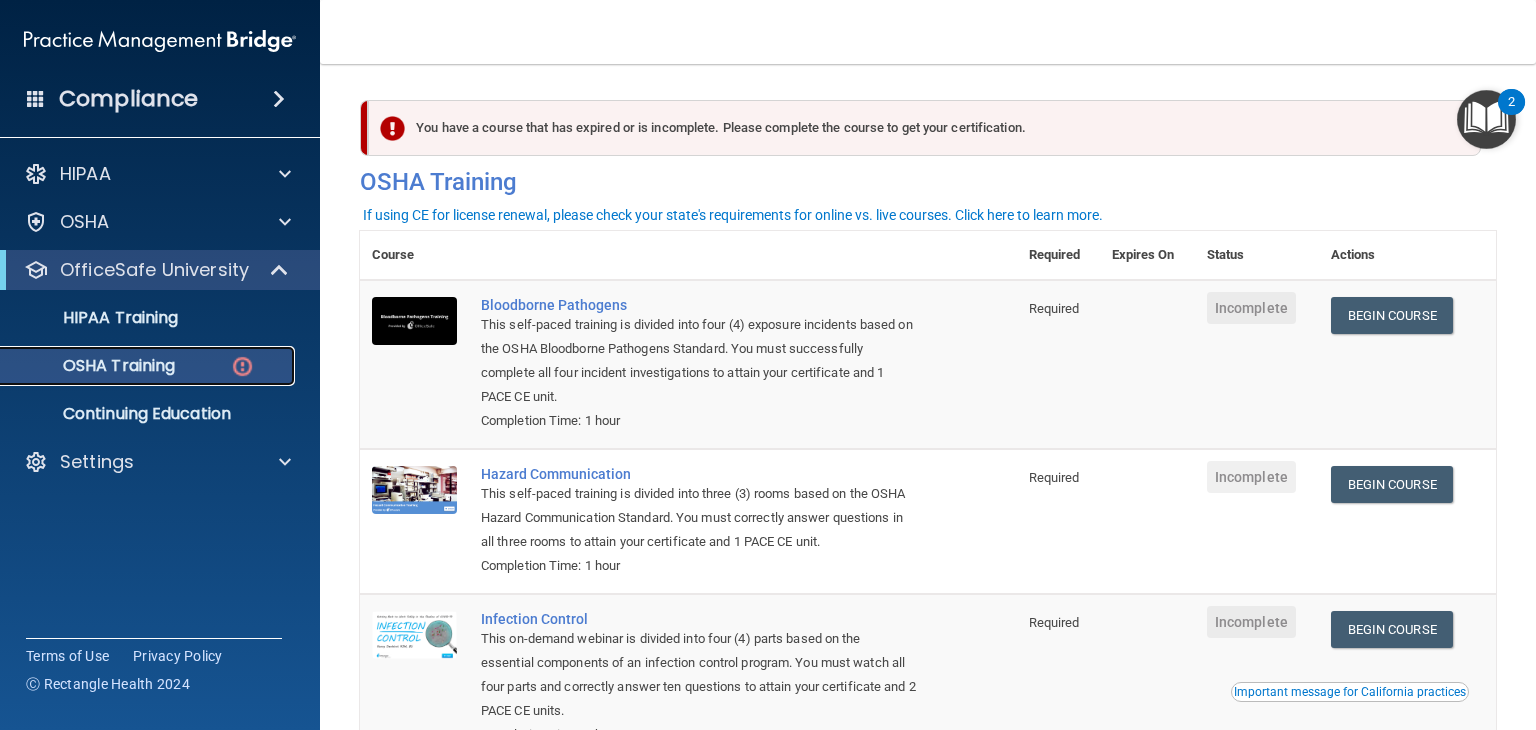 click on "OSHA Training" at bounding box center (149, 366) 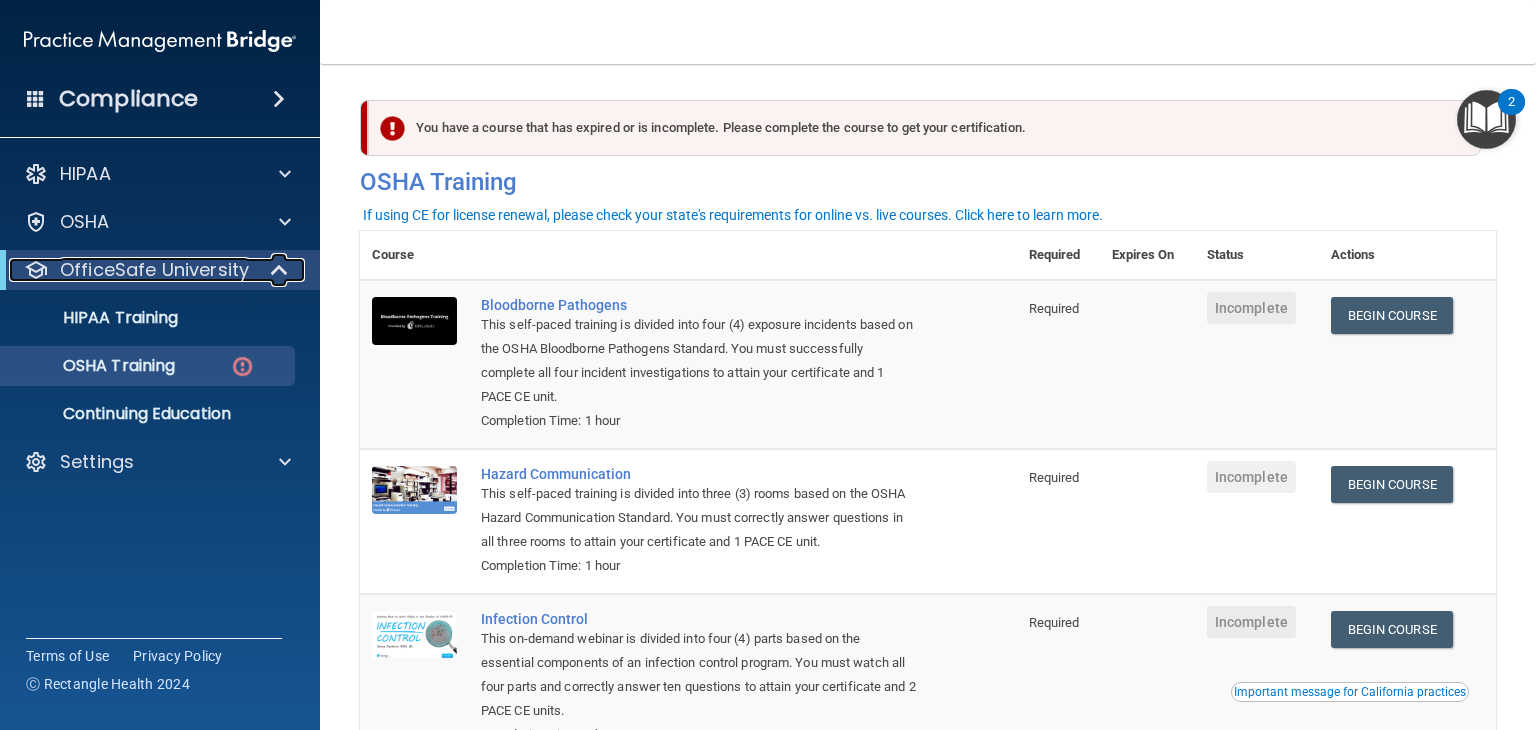click at bounding box center [280, 270] 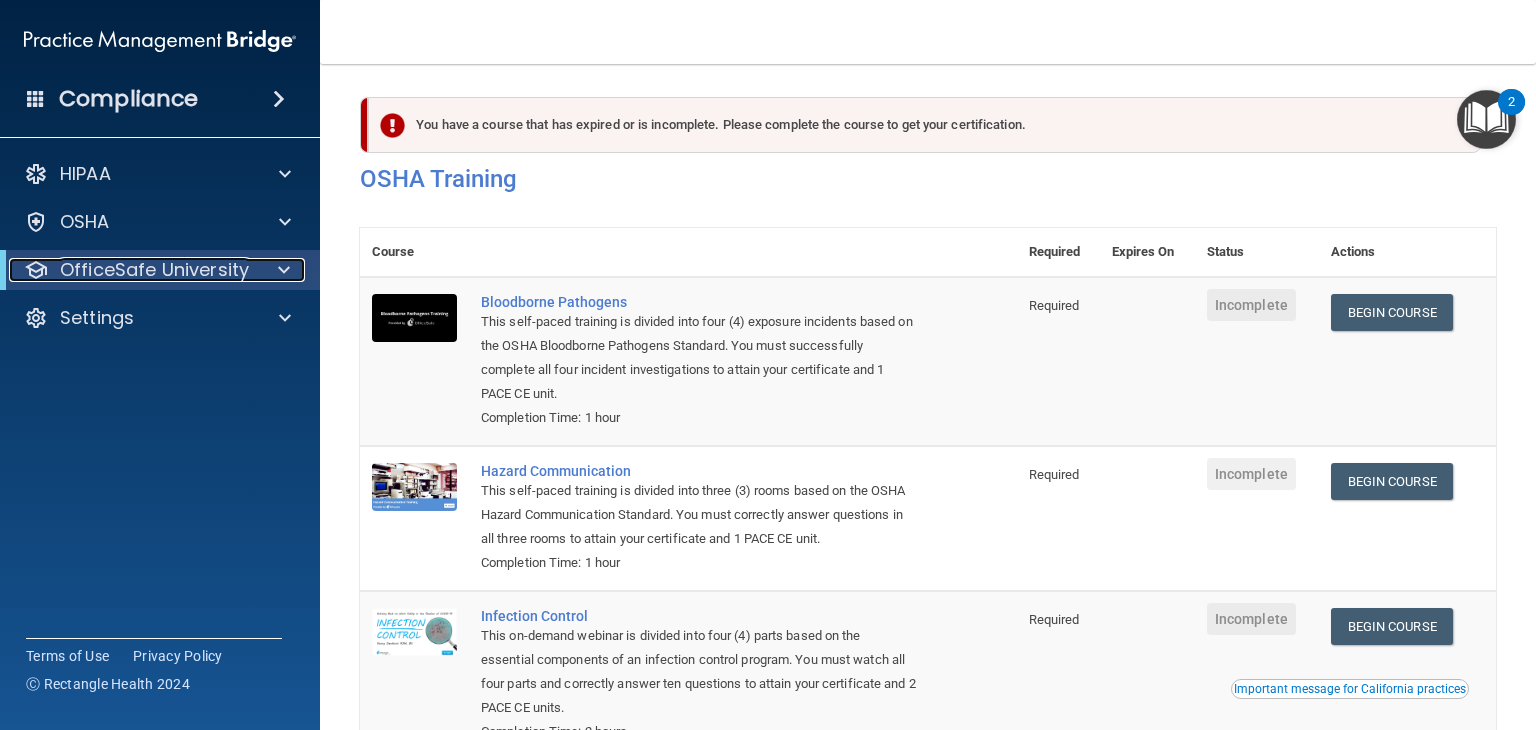 scroll, scrollTop: 0, scrollLeft: 0, axis: both 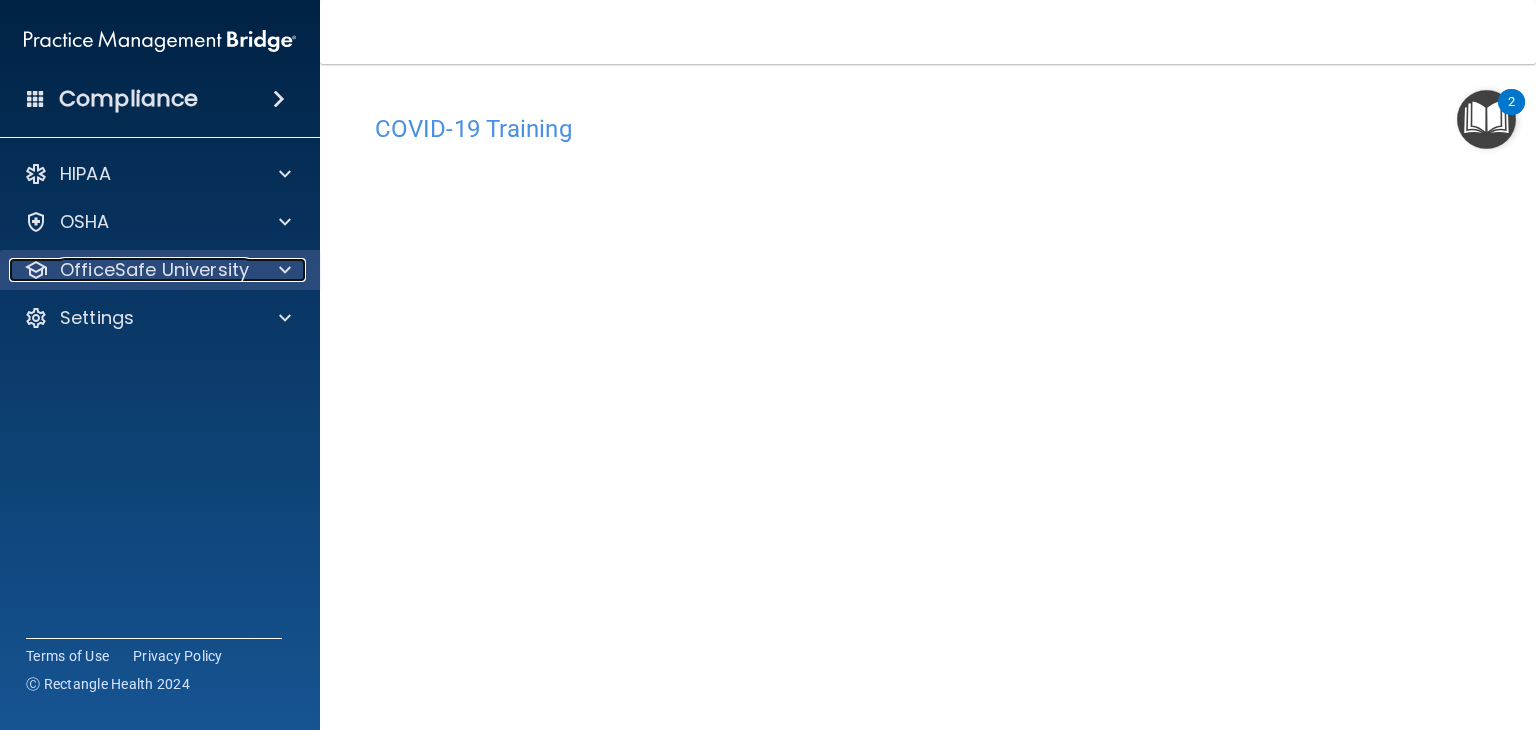 click at bounding box center (285, 270) 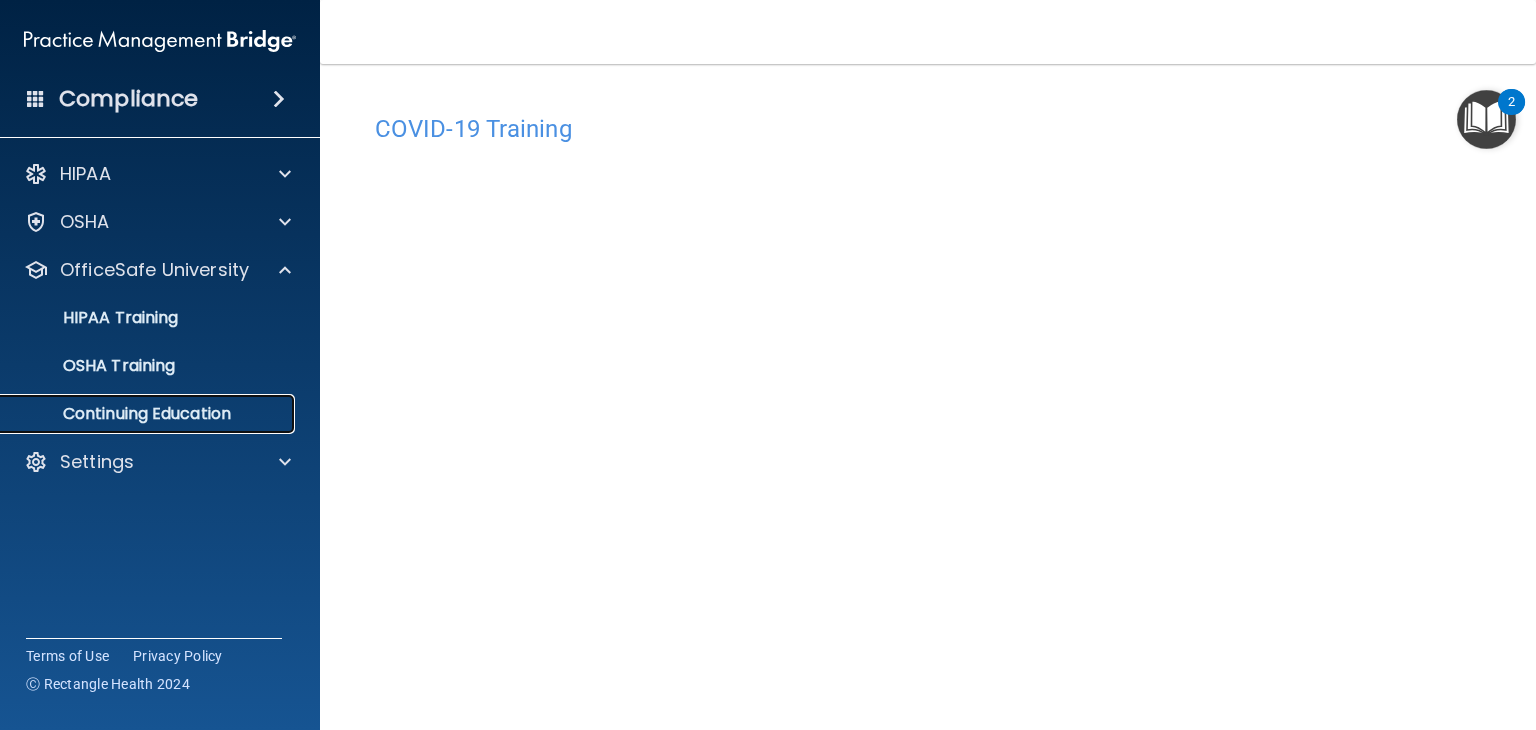 click on "Continuing Education" at bounding box center (149, 414) 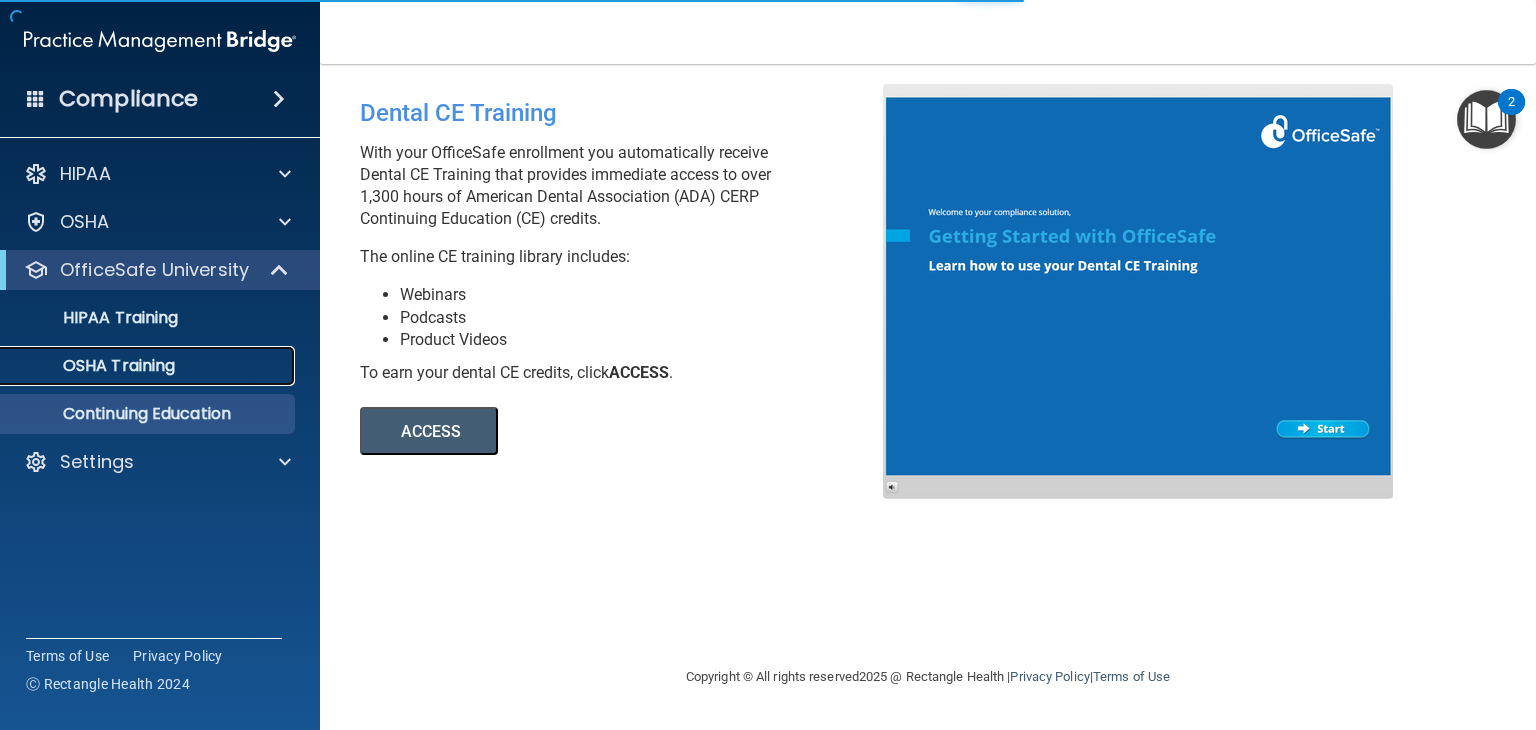 click on "OSHA Training" at bounding box center [137, 366] 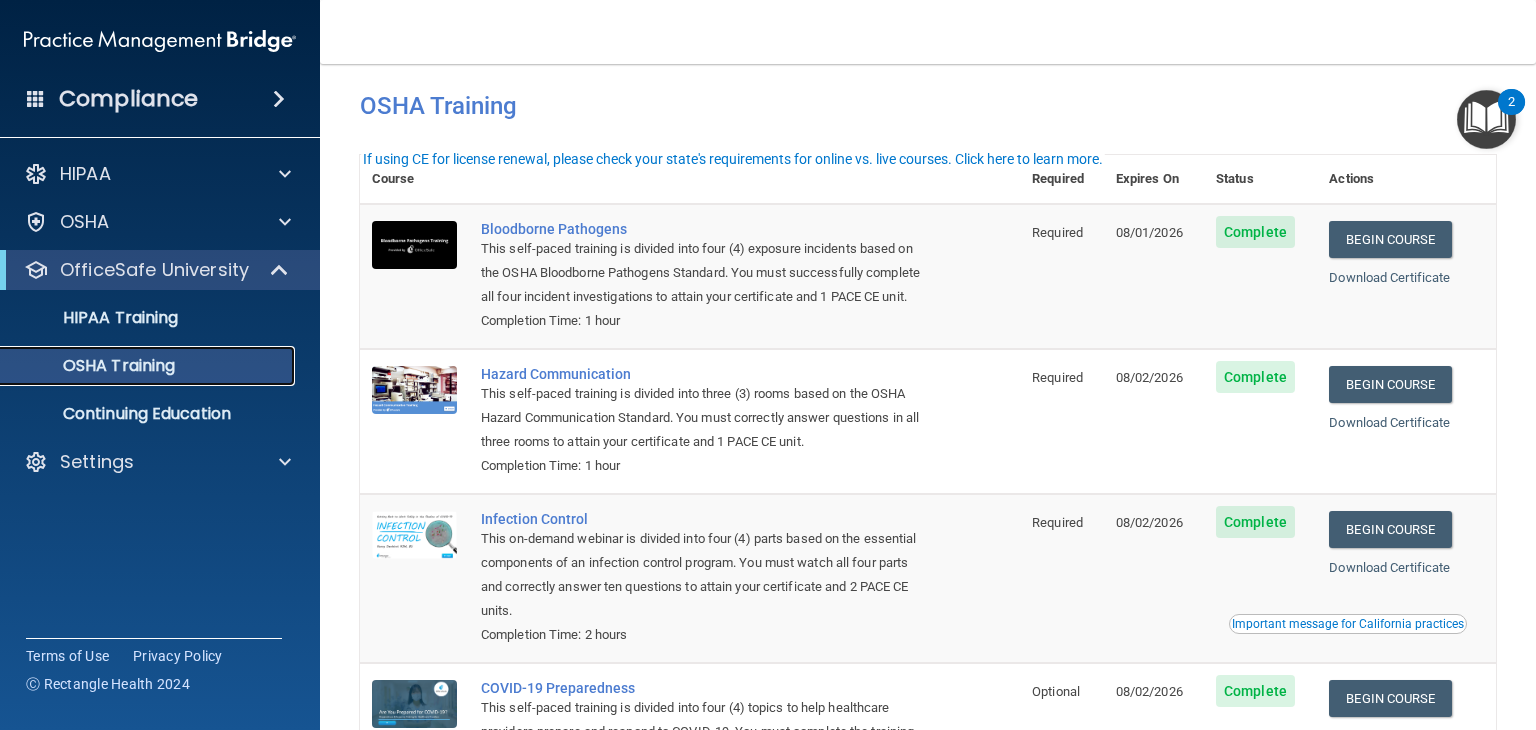 scroll, scrollTop: 0, scrollLeft: 0, axis: both 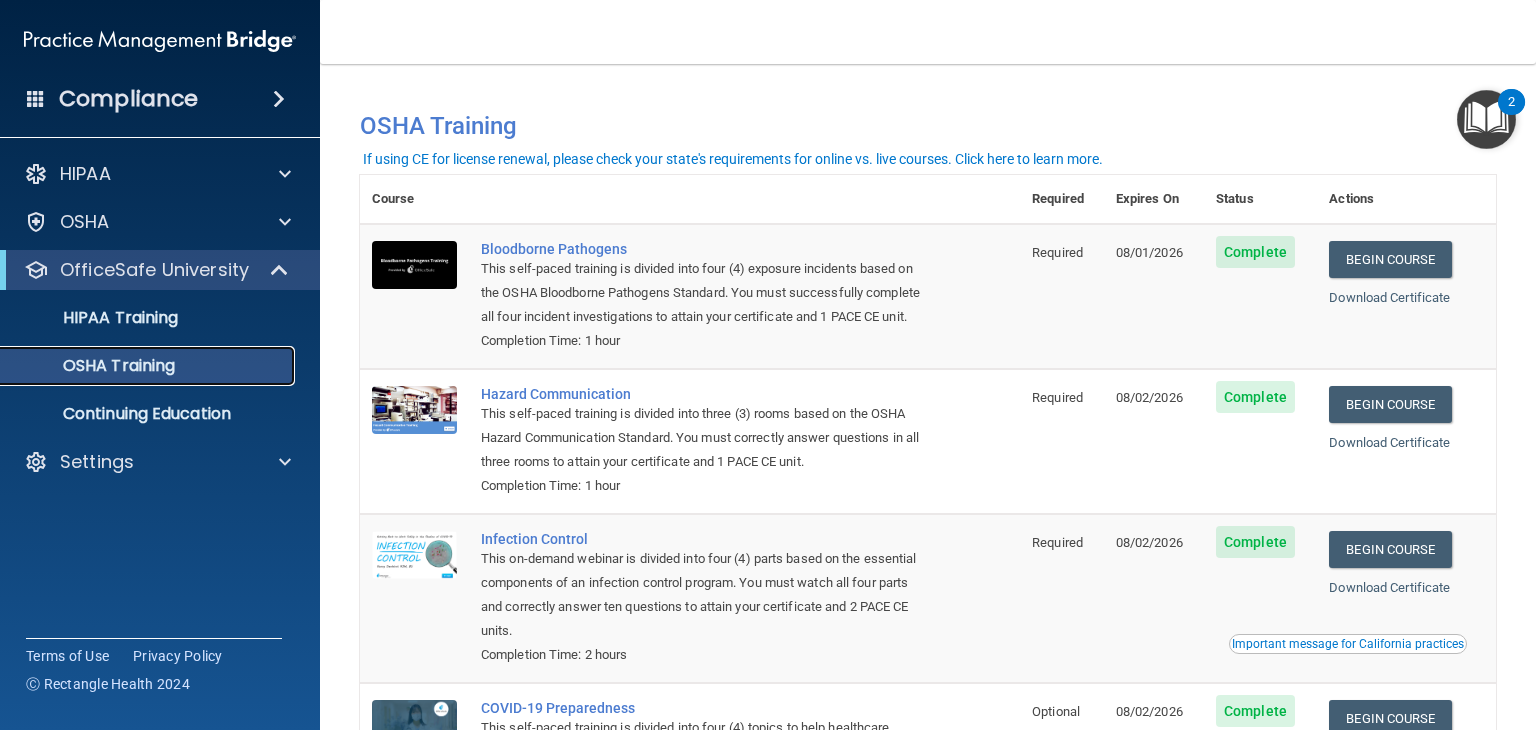 click on "OSHA Training" at bounding box center [94, 366] 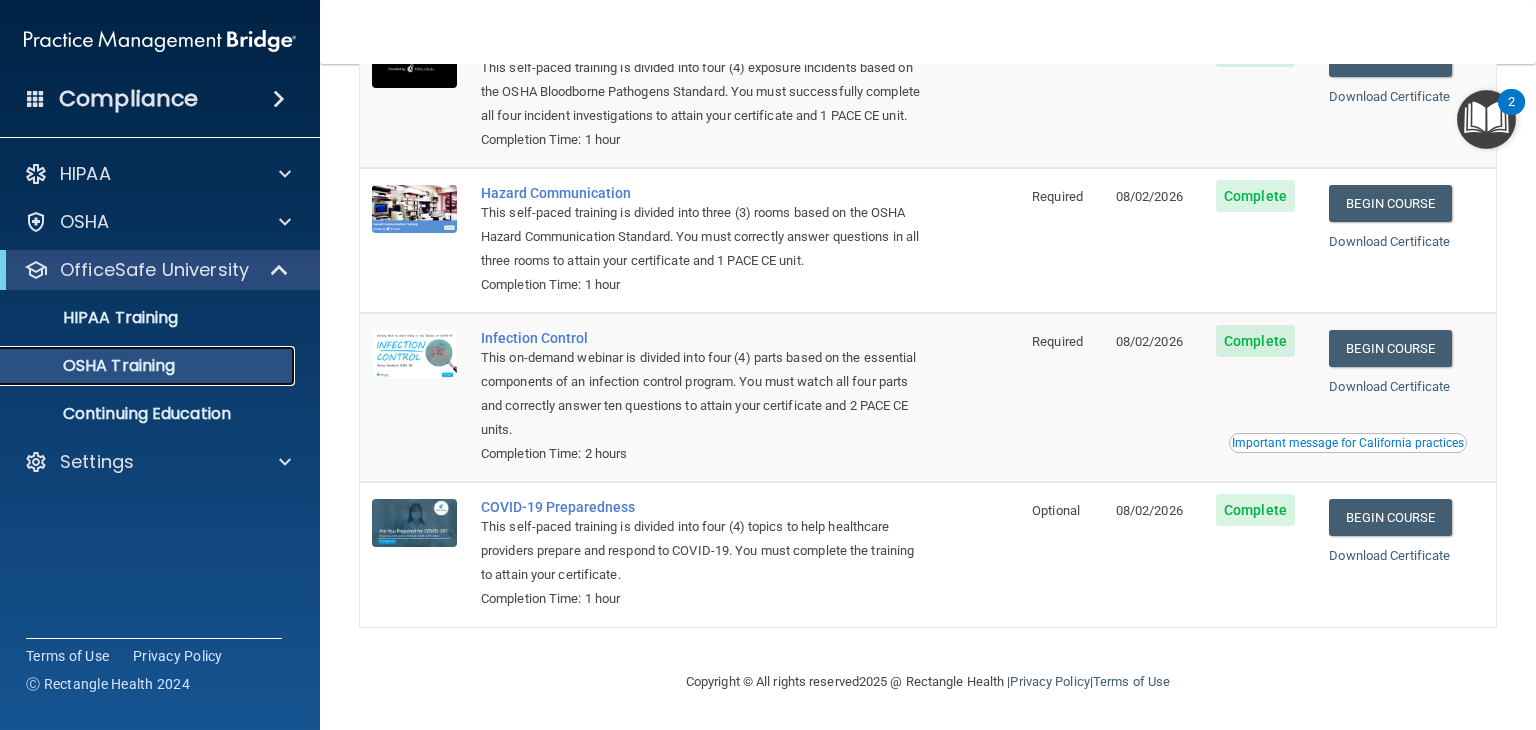 scroll, scrollTop: 0, scrollLeft: 0, axis: both 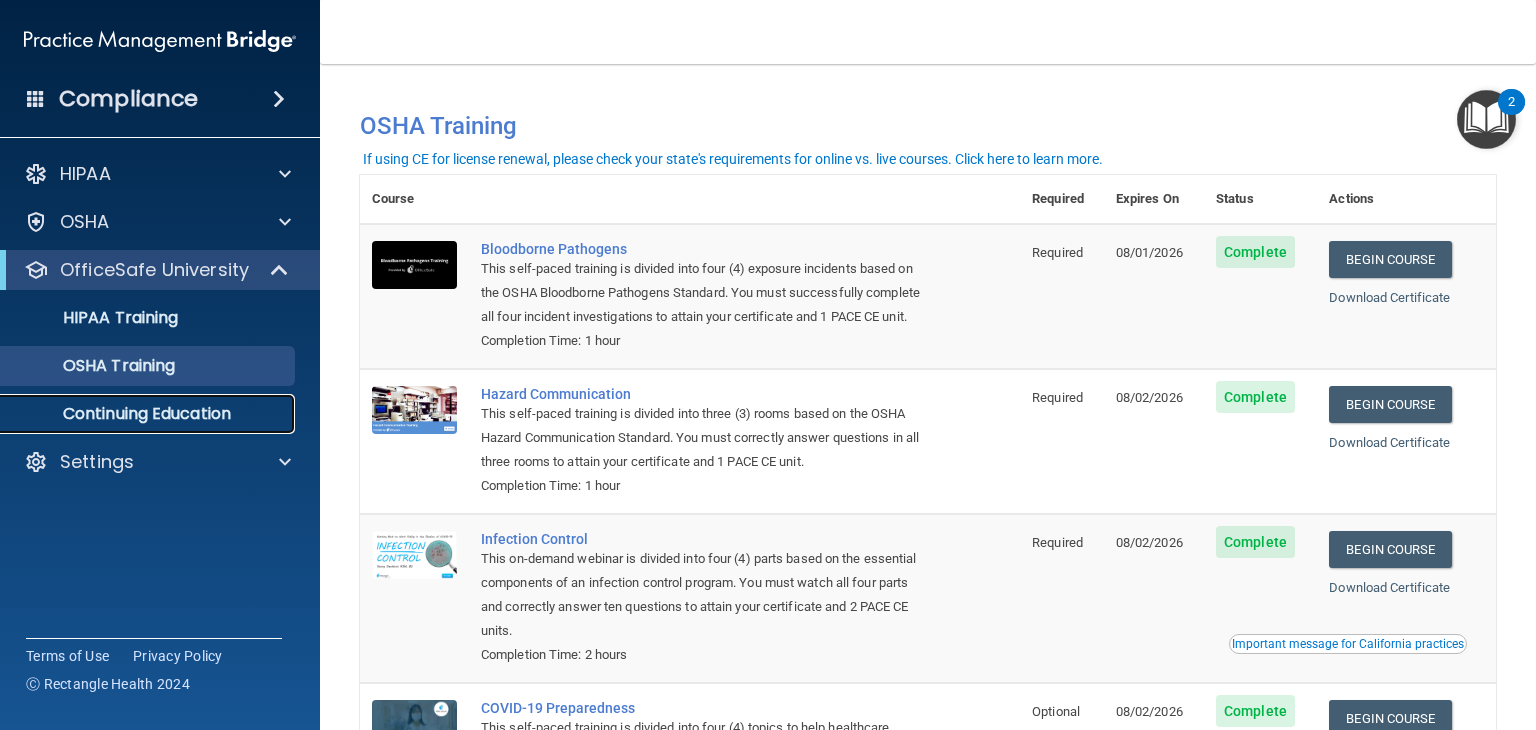 click on "Continuing Education" at bounding box center (149, 414) 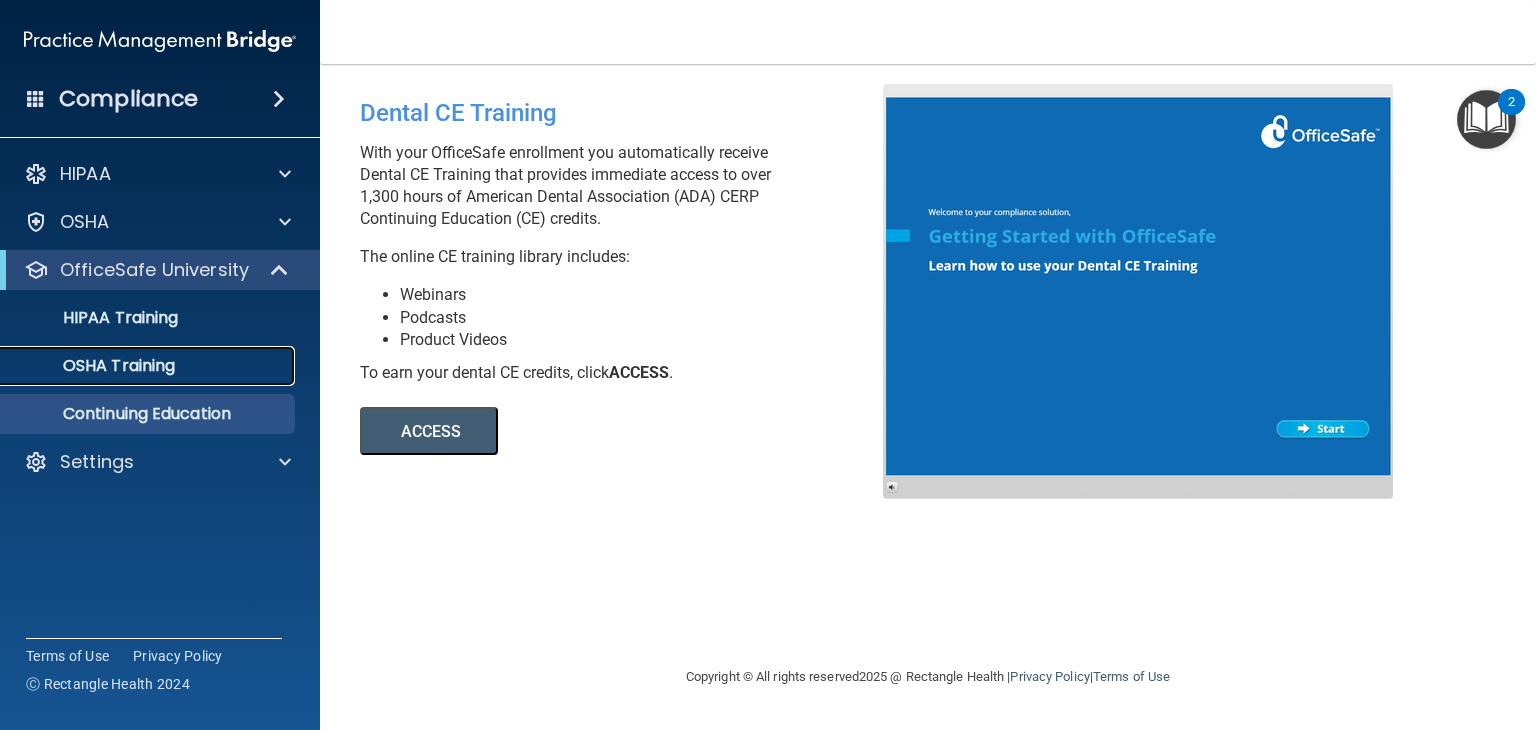 click on "OSHA Training" at bounding box center (94, 366) 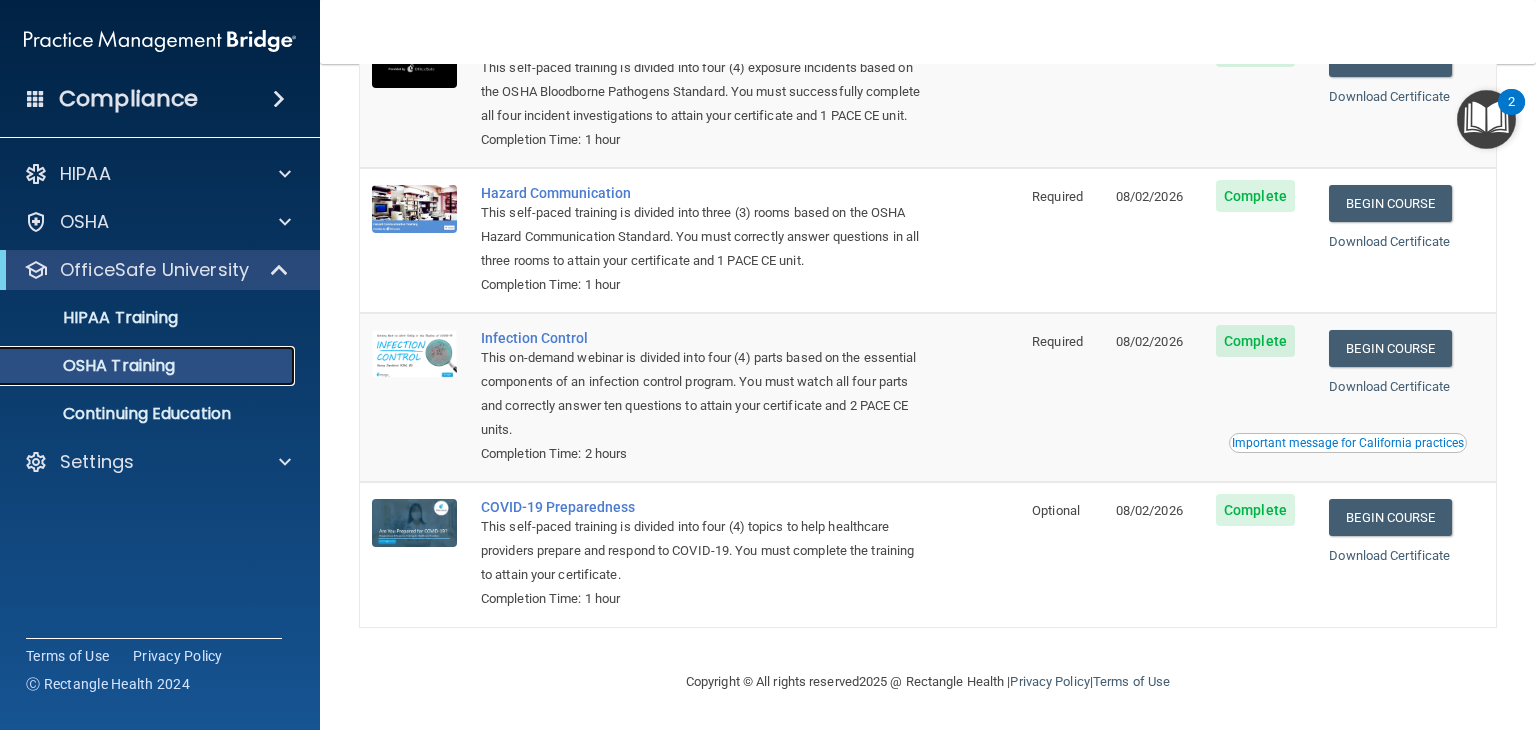 scroll, scrollTop: 0, scrollLeft: 0, axis: both 